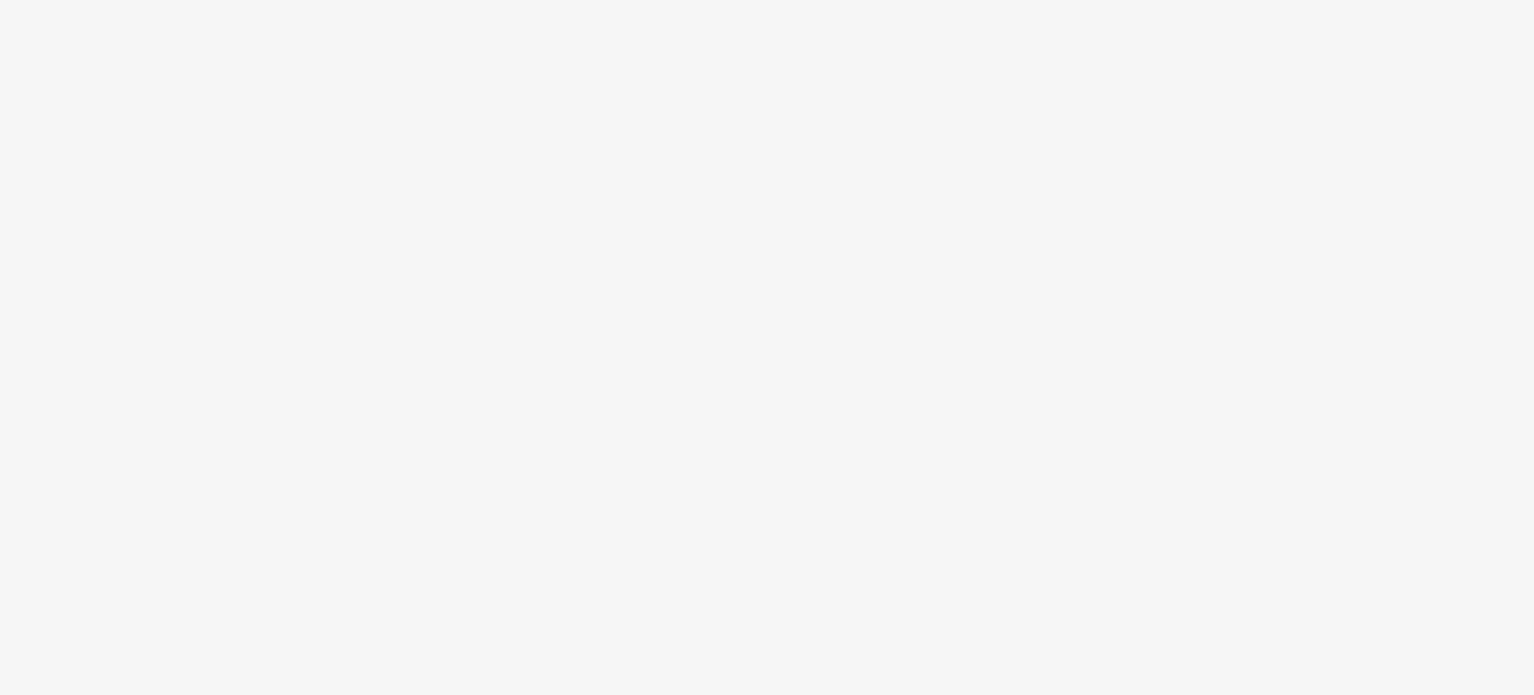 scroll, scrollTop: 0, scrollLeft: 0, axis: both 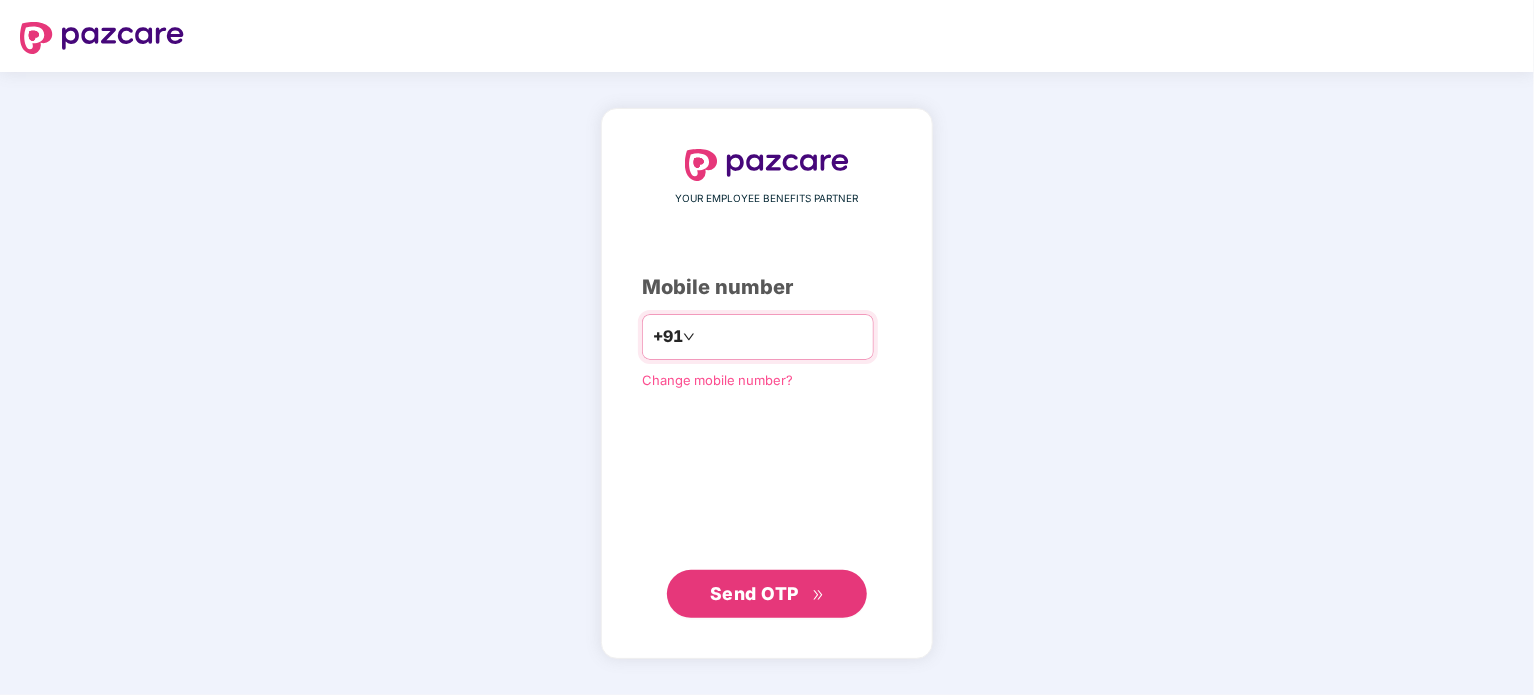 type on "*" 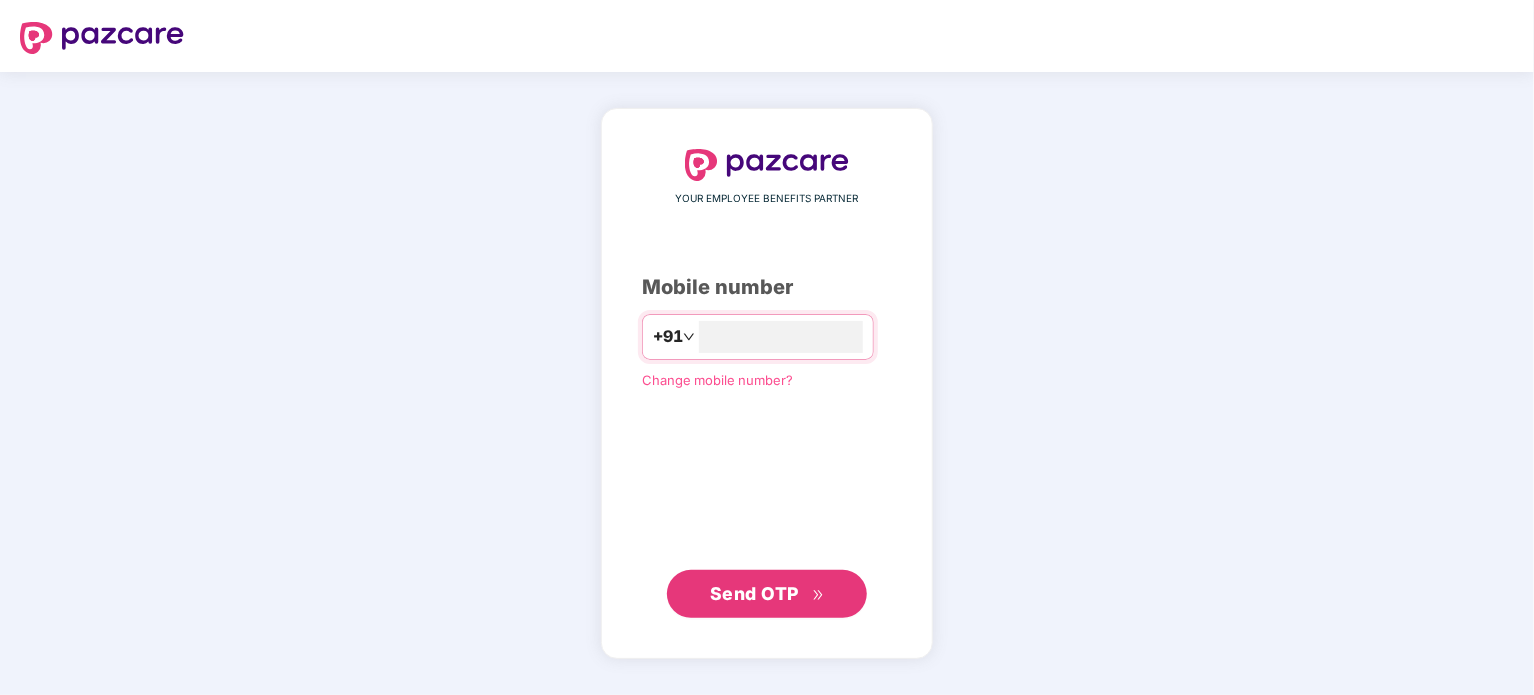 type on "**********" 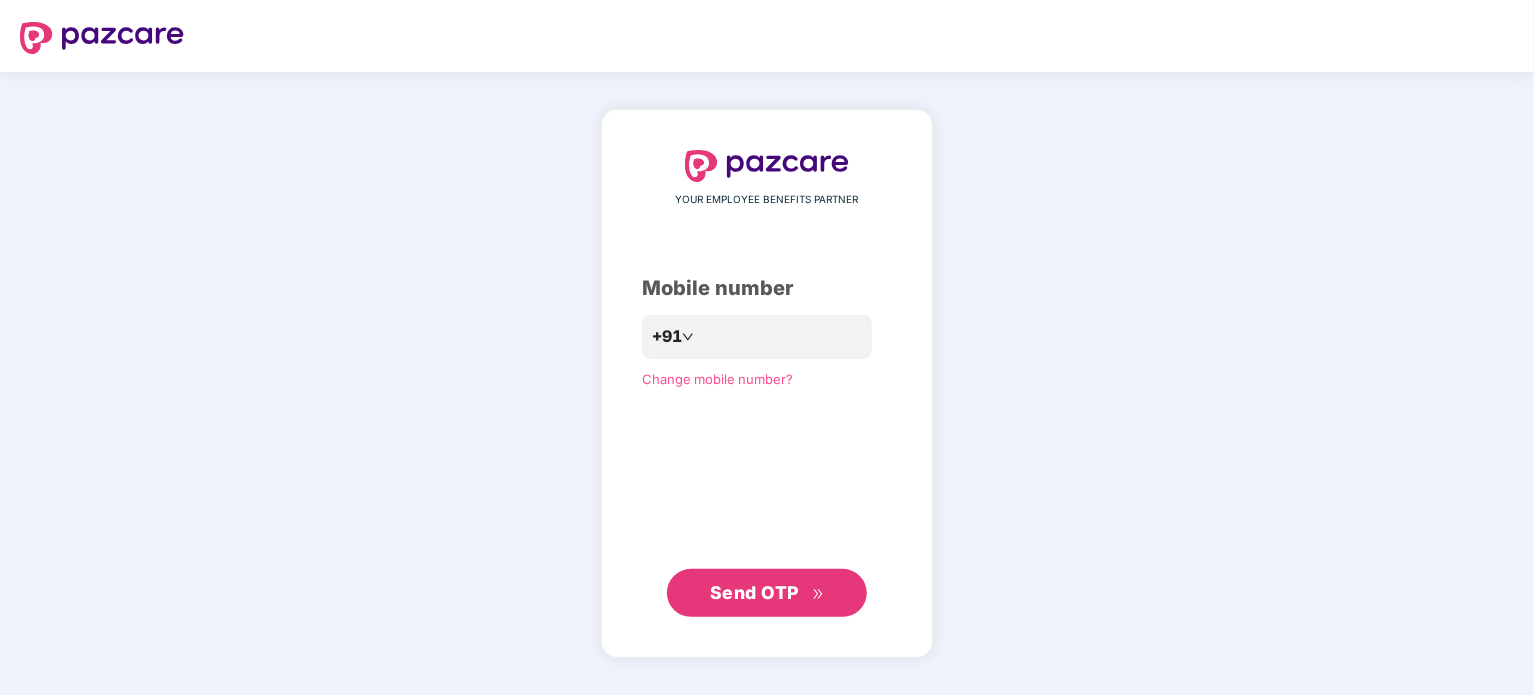 click on "Send OTP" at bounding box center [767, 593] 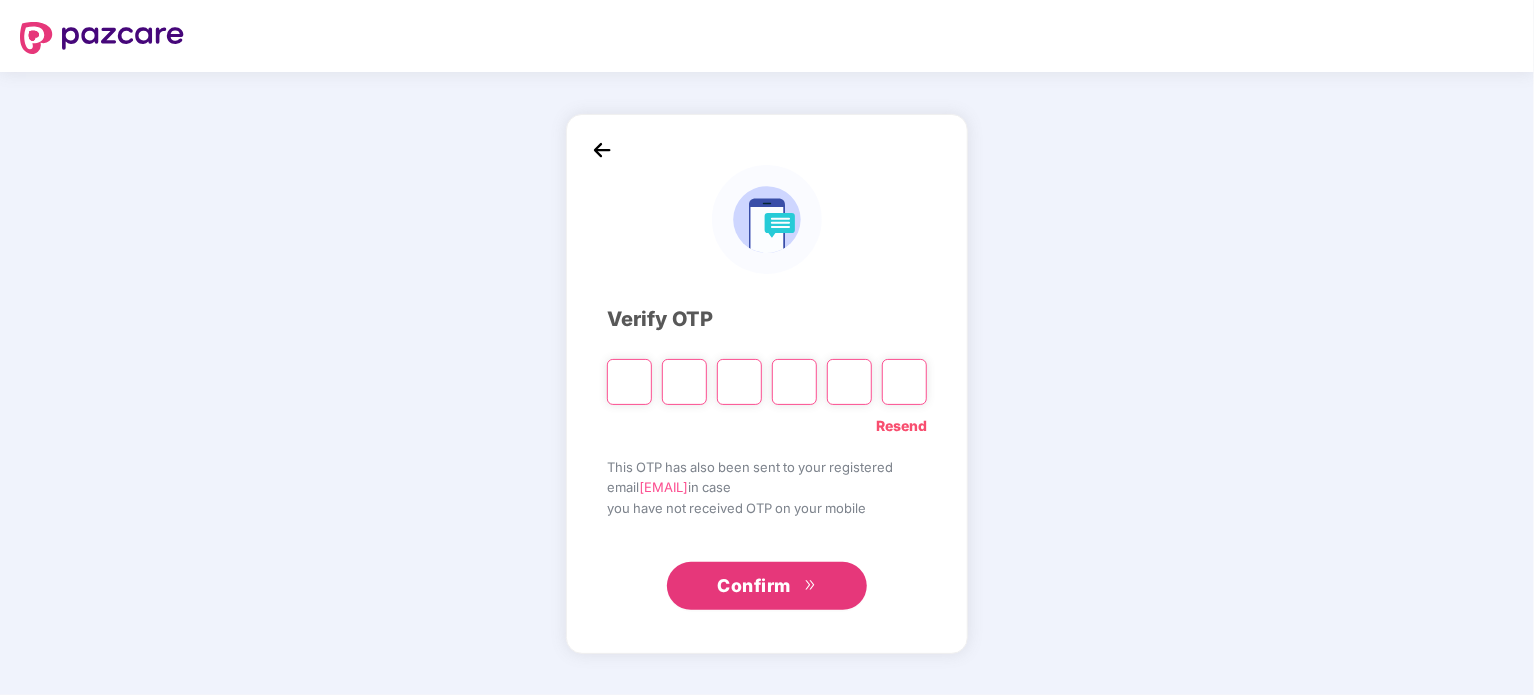 click at bounding box center [629, 382] 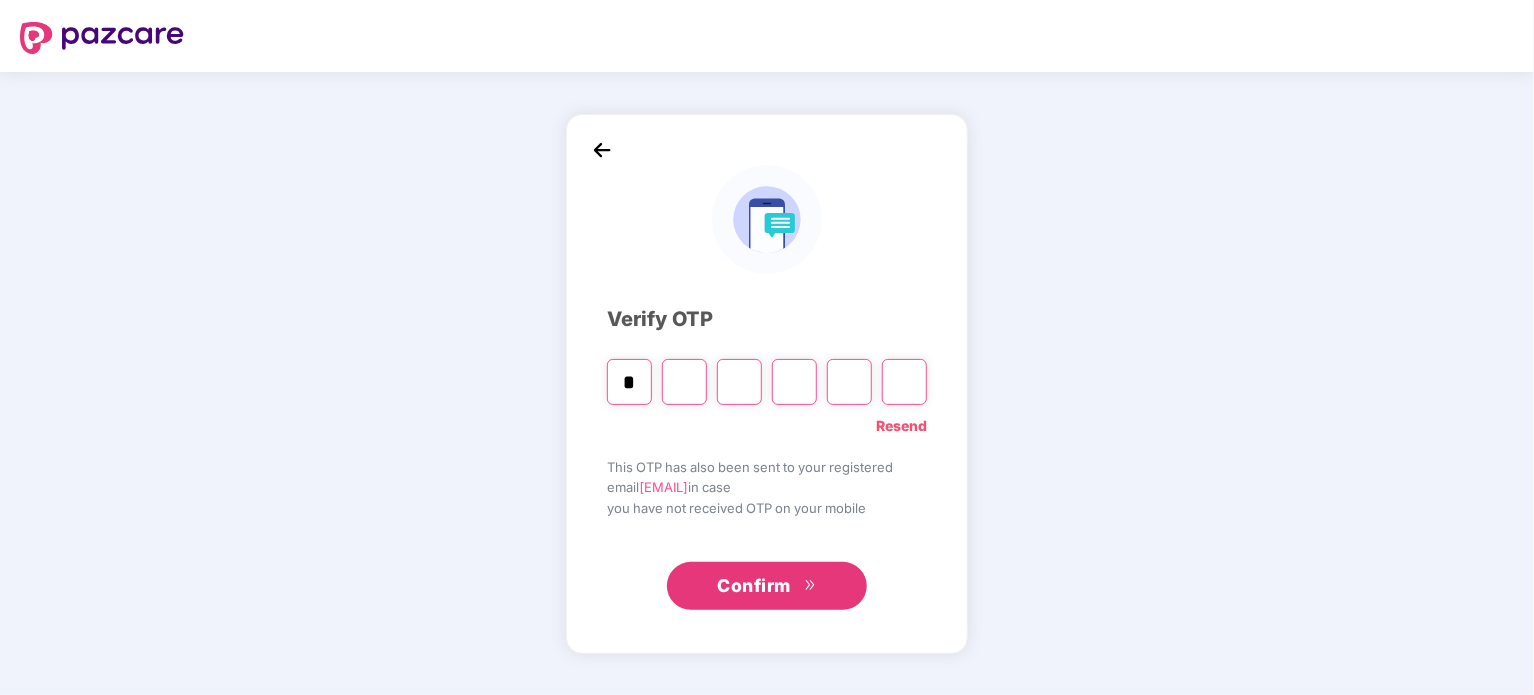type on "*" 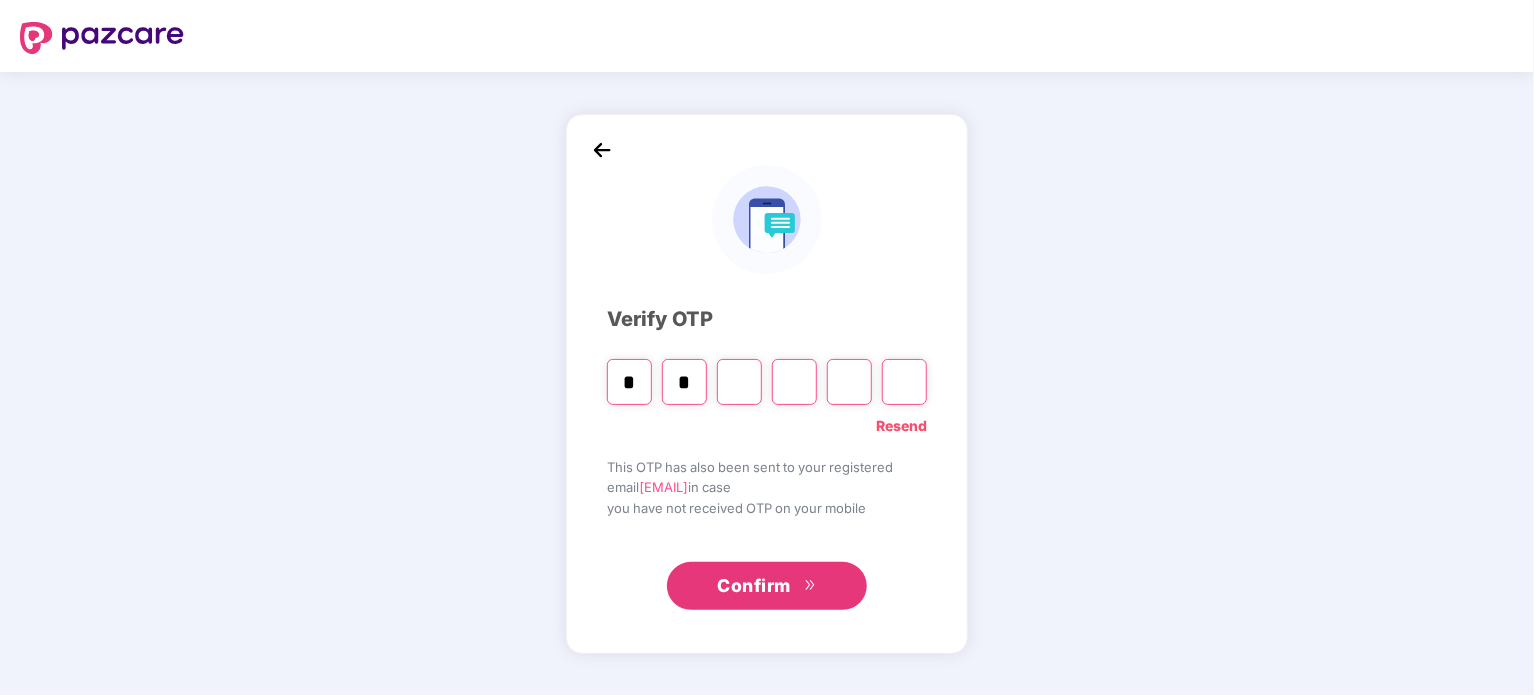 type on "*" 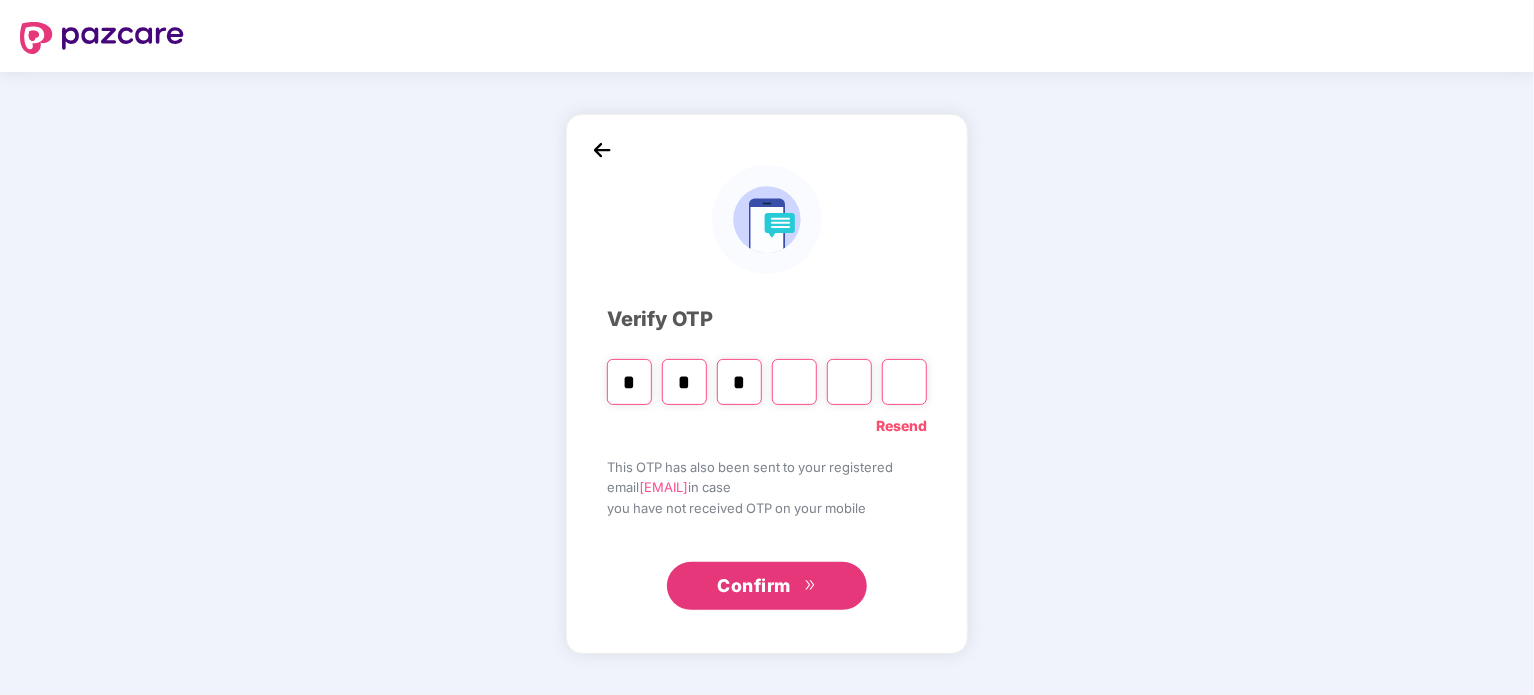type on "*" 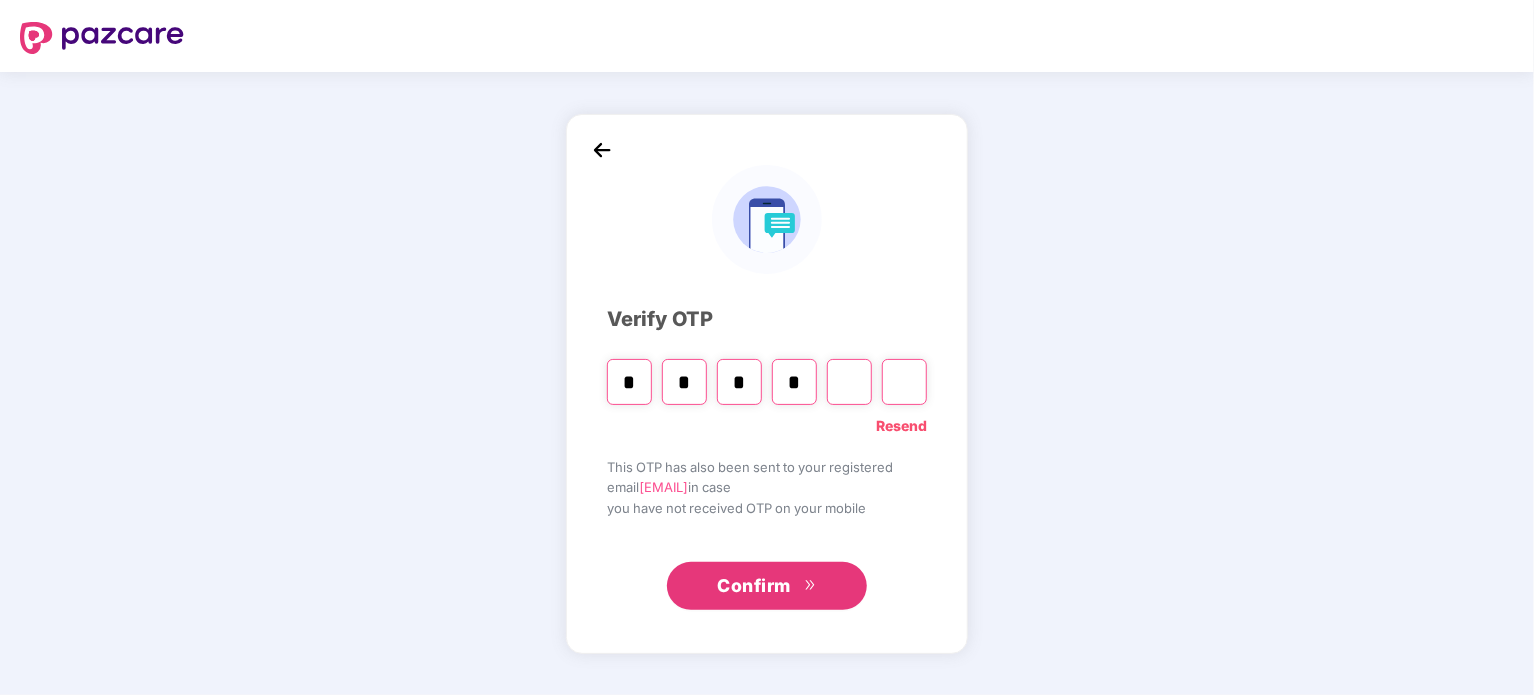 type on "*" 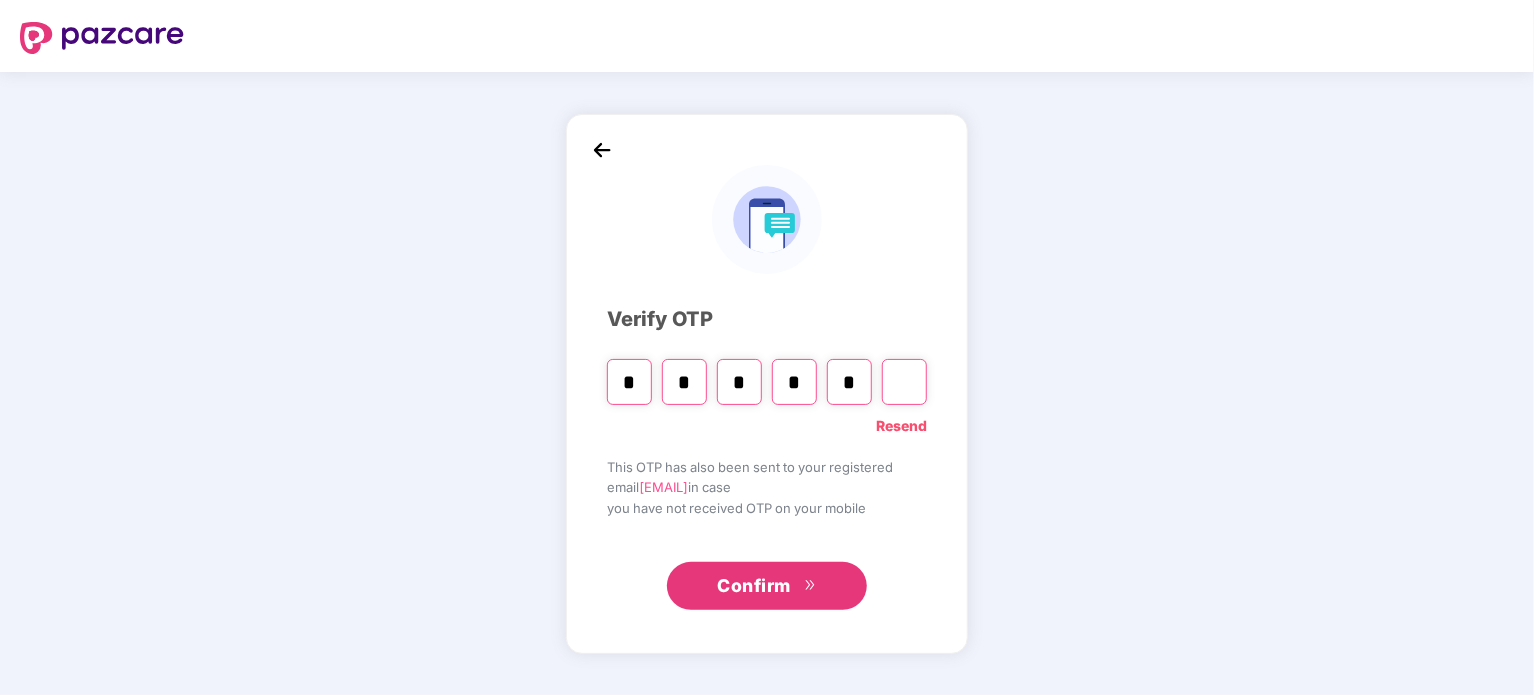 type on "*" 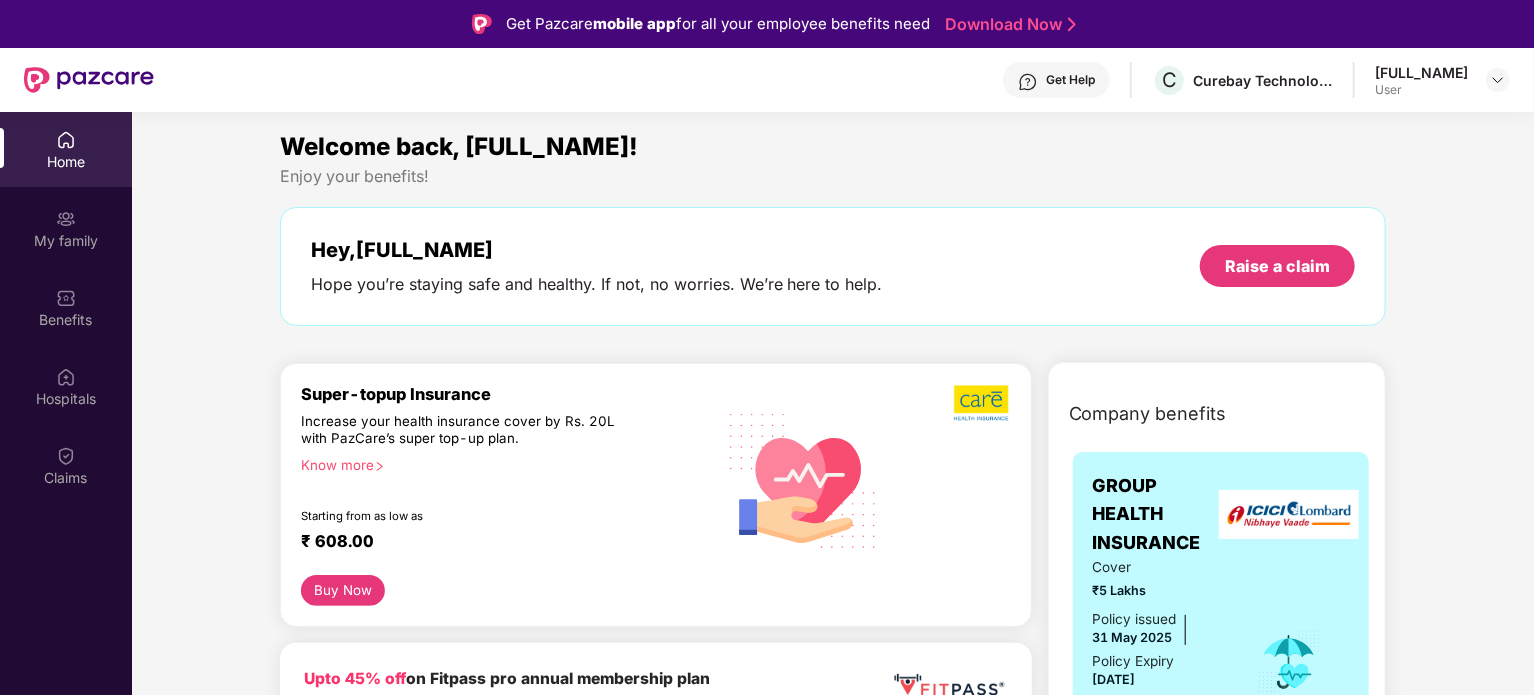 scroll, scrollTop: 100, scrollLeft: 0, axis: vertical 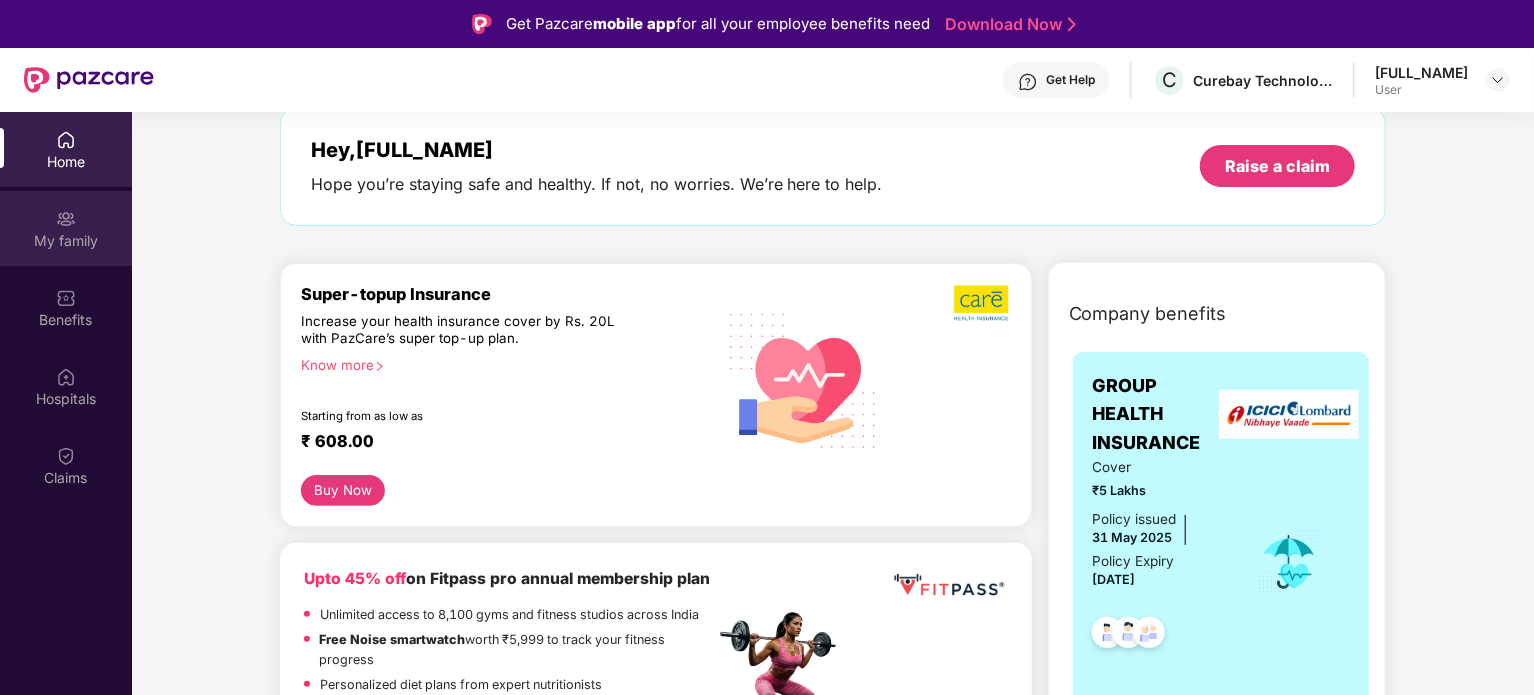 click at bounding box center [66, 219] 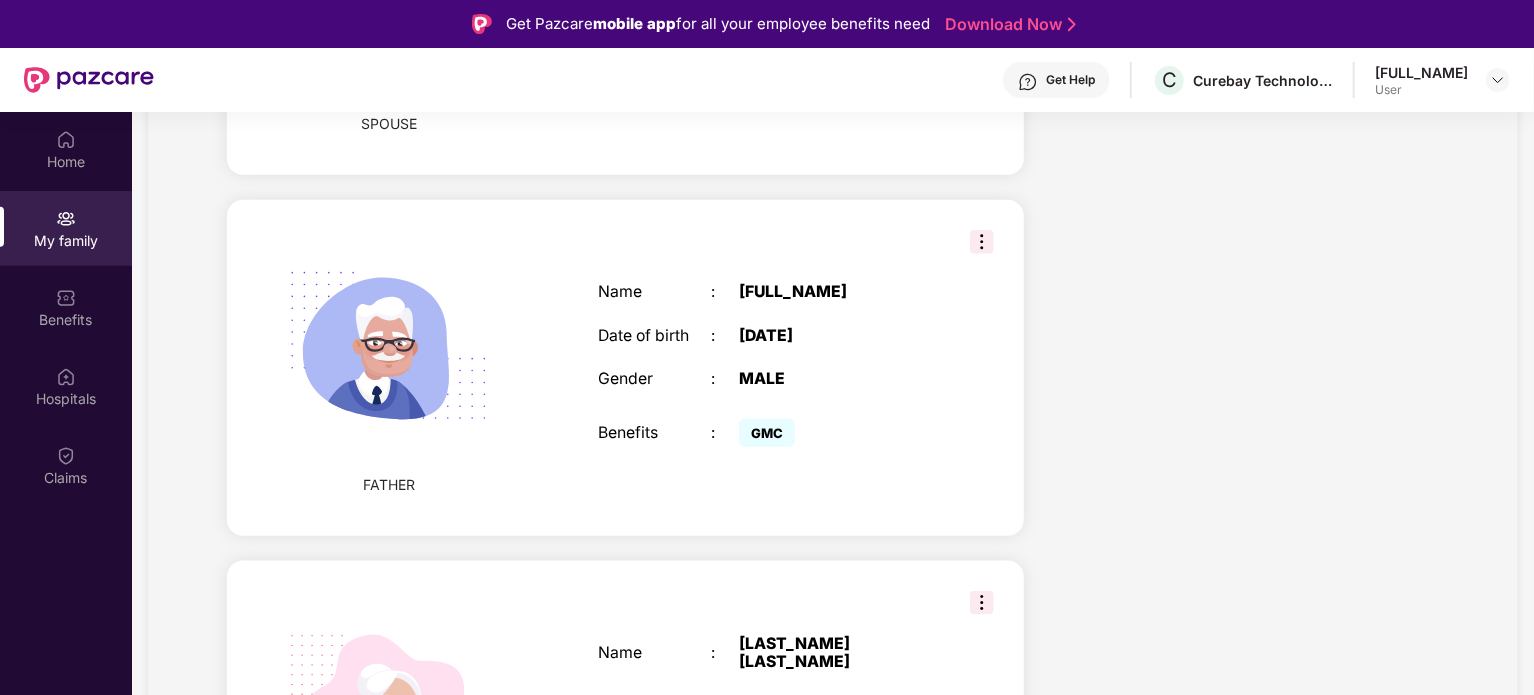 scroll, scrollTop: 1189, scrollLeft: 0, axis: vertical 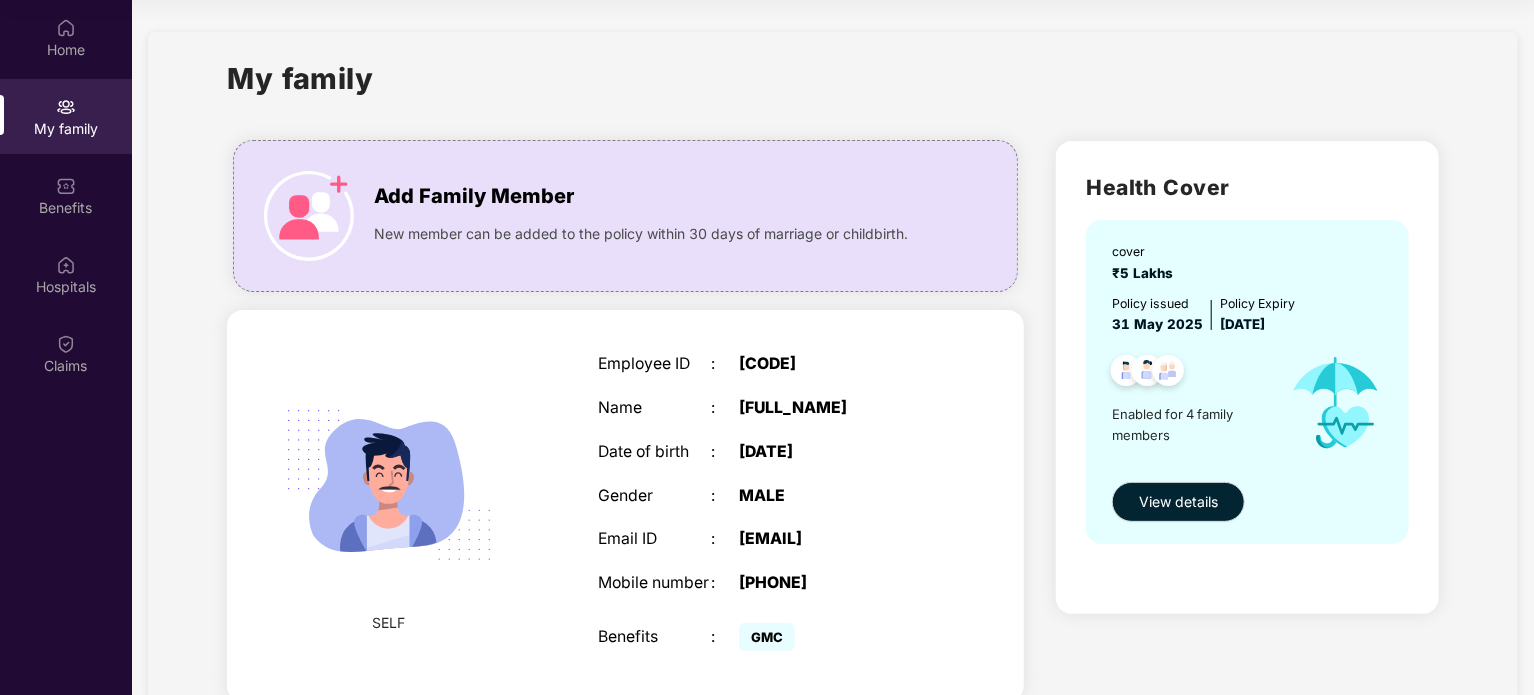 drag, startPoint x: 1219, startPoint y: 323, endPoint x: 1324, endPoint y: 327, distance: 105.076164 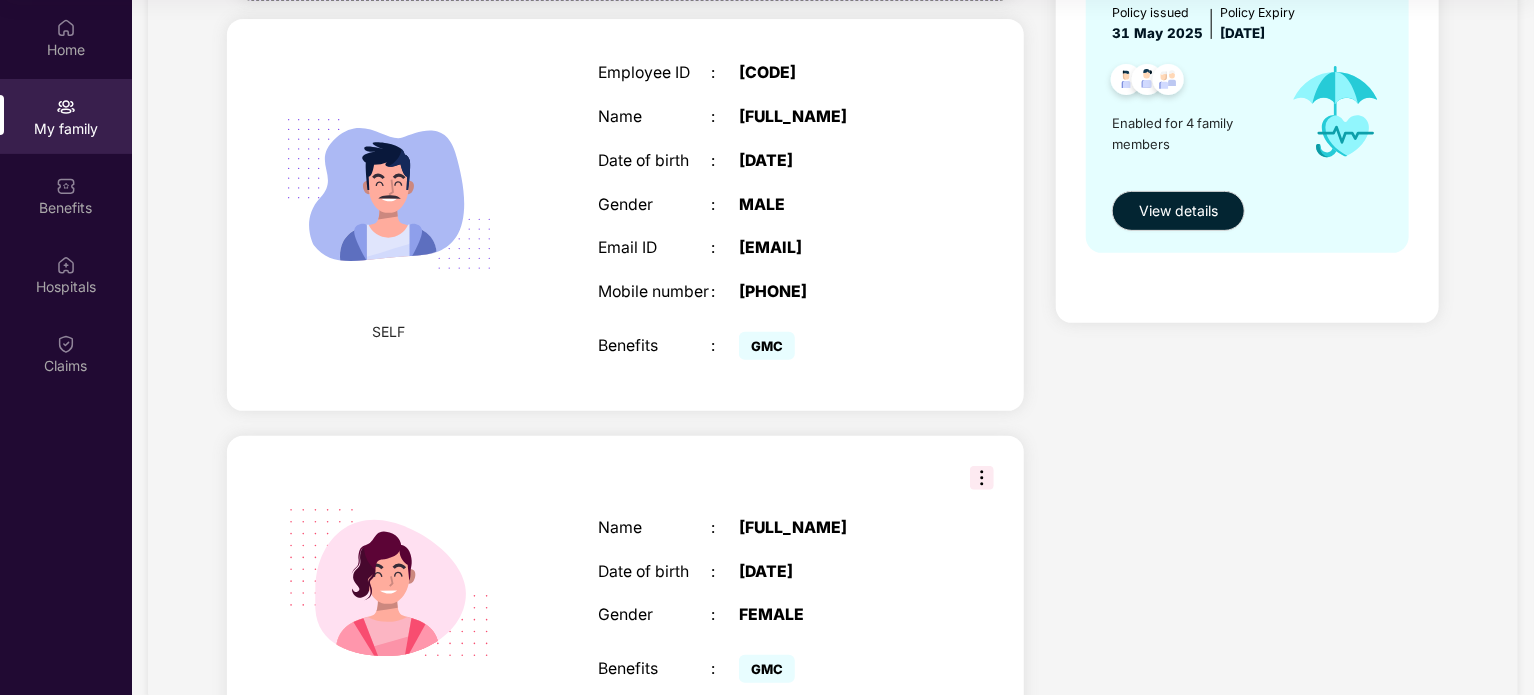 scroll, scrollTop: 89, scrollLeft: 0, axis: vertical 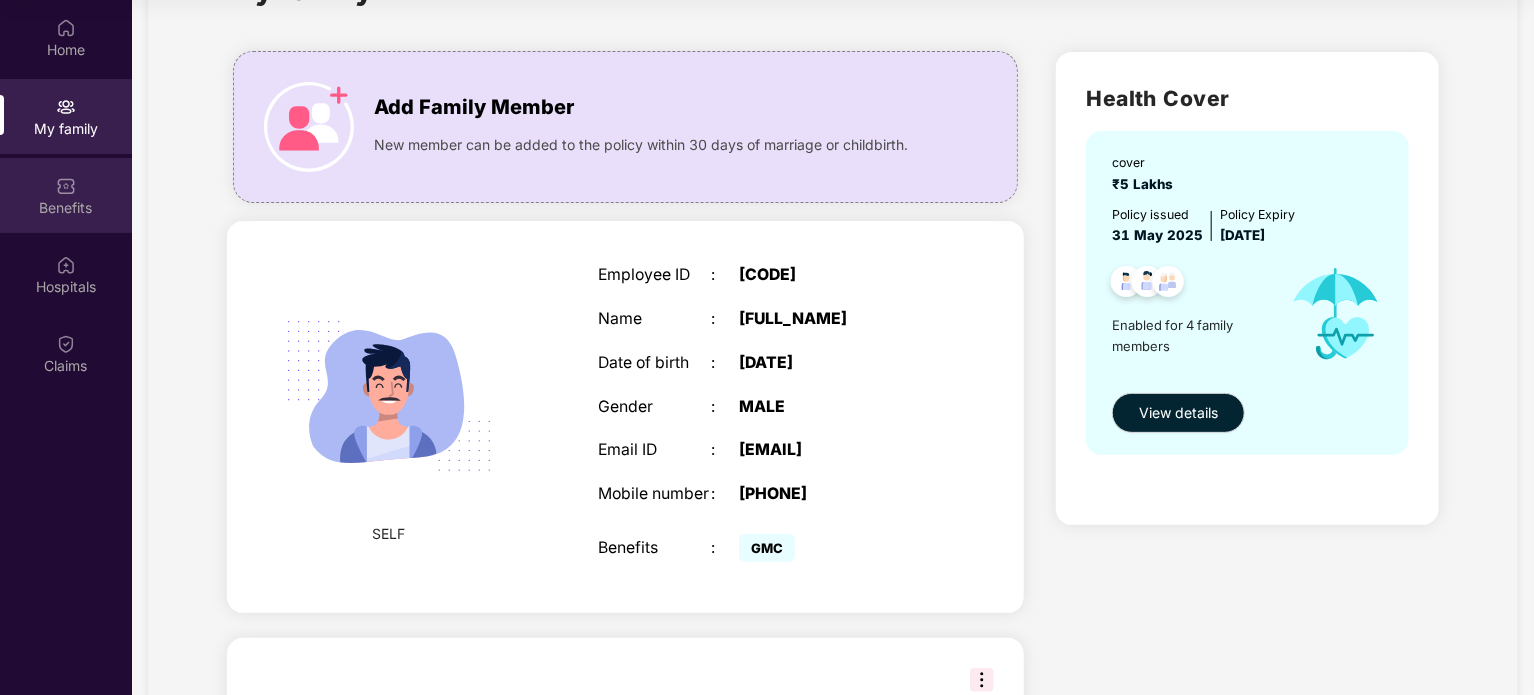 click at bounding box center [66, 186] 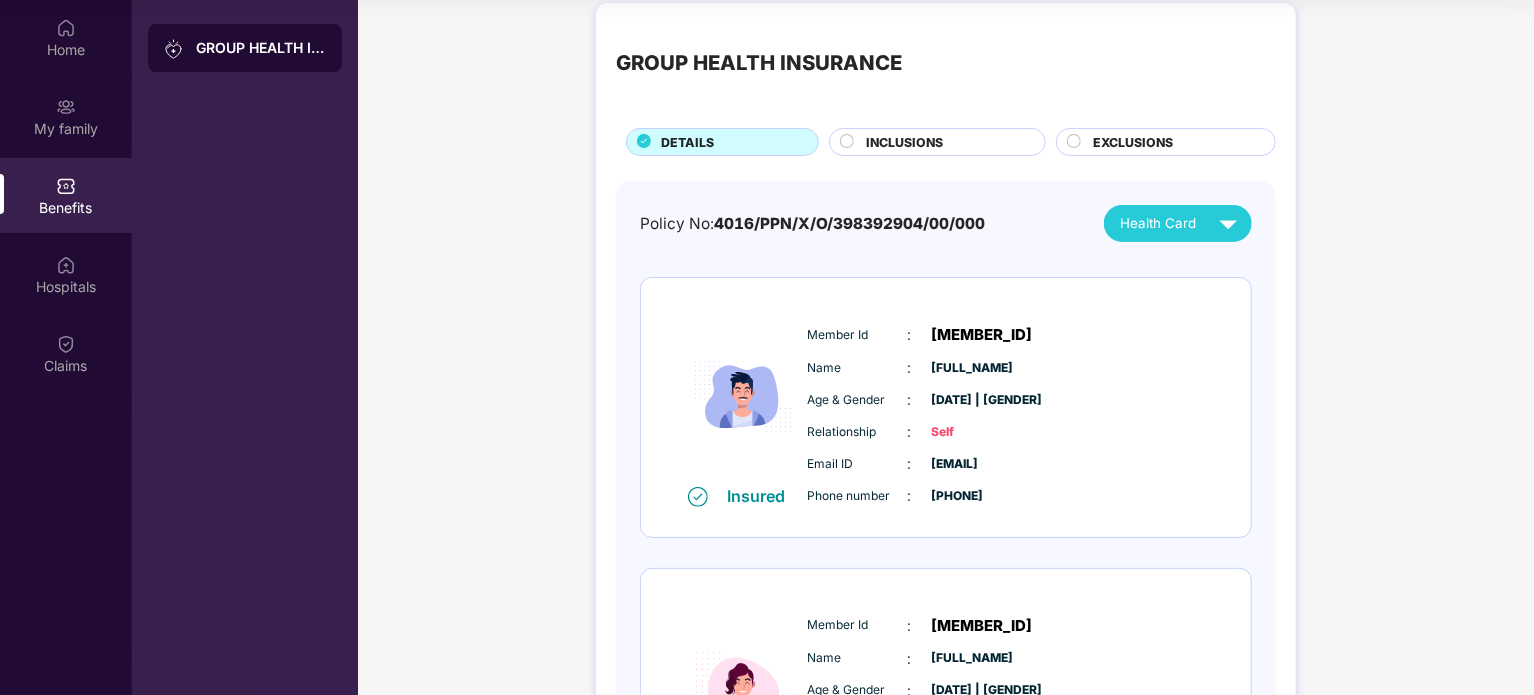 scroll, scrollTop: 0, scrollLeft: 0, axis: both 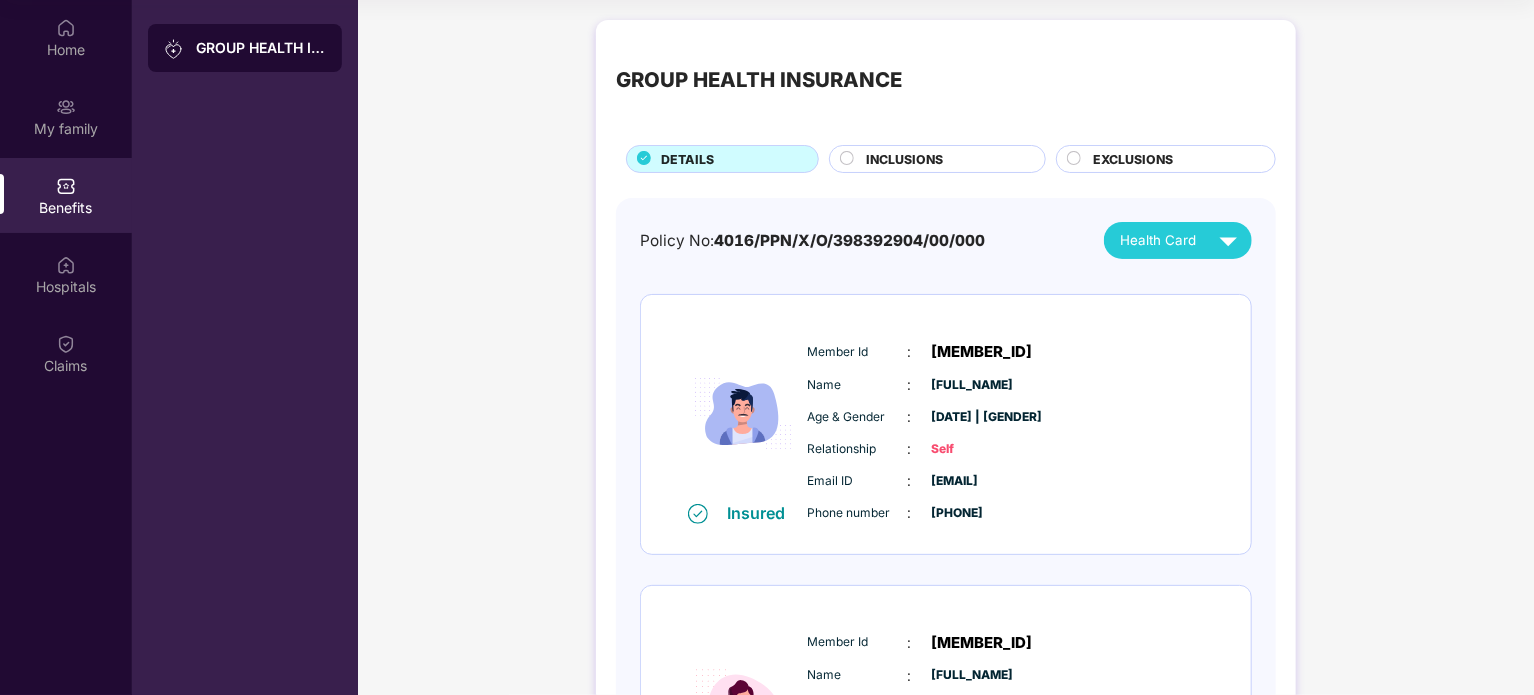 click on "INCLUSIONS" at bounding box center [904, 159] 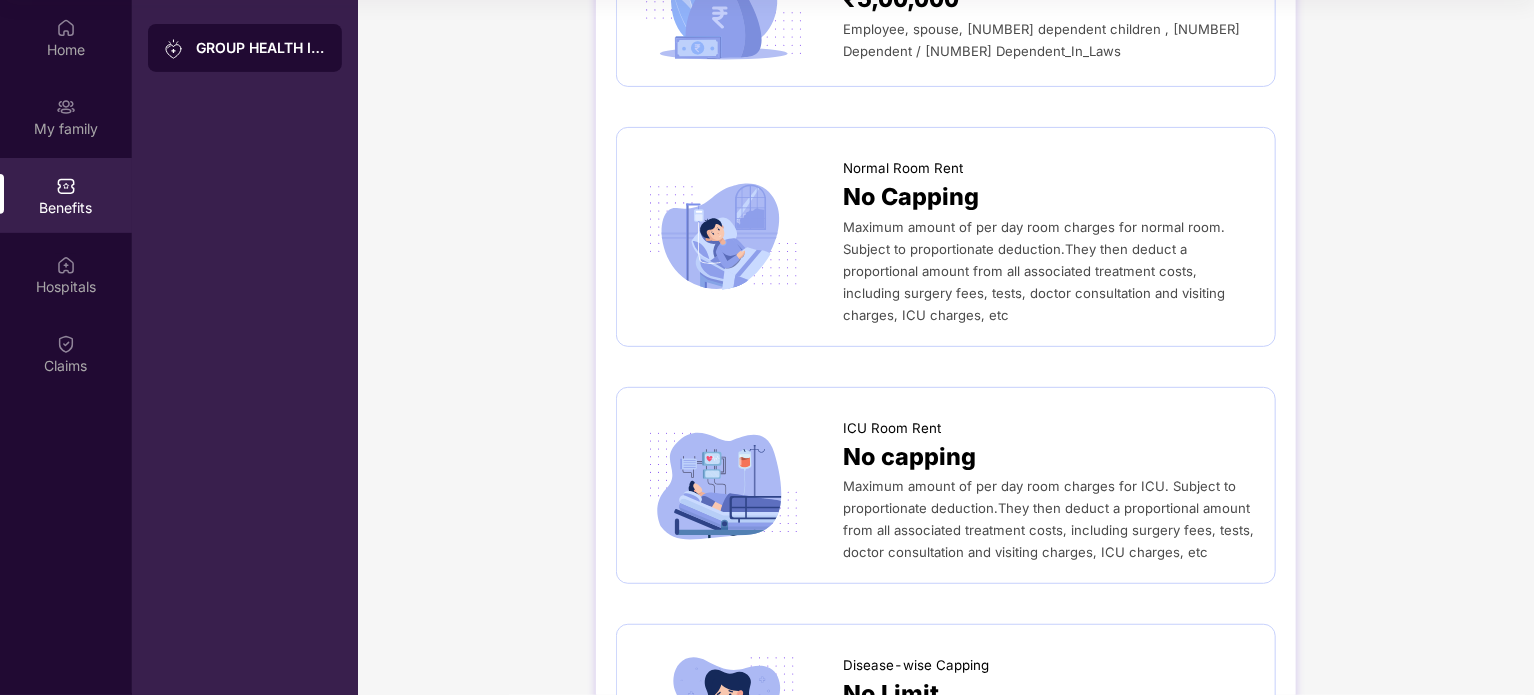 scroll, scrollTop: 0, scrollLeft: 0, axis: both 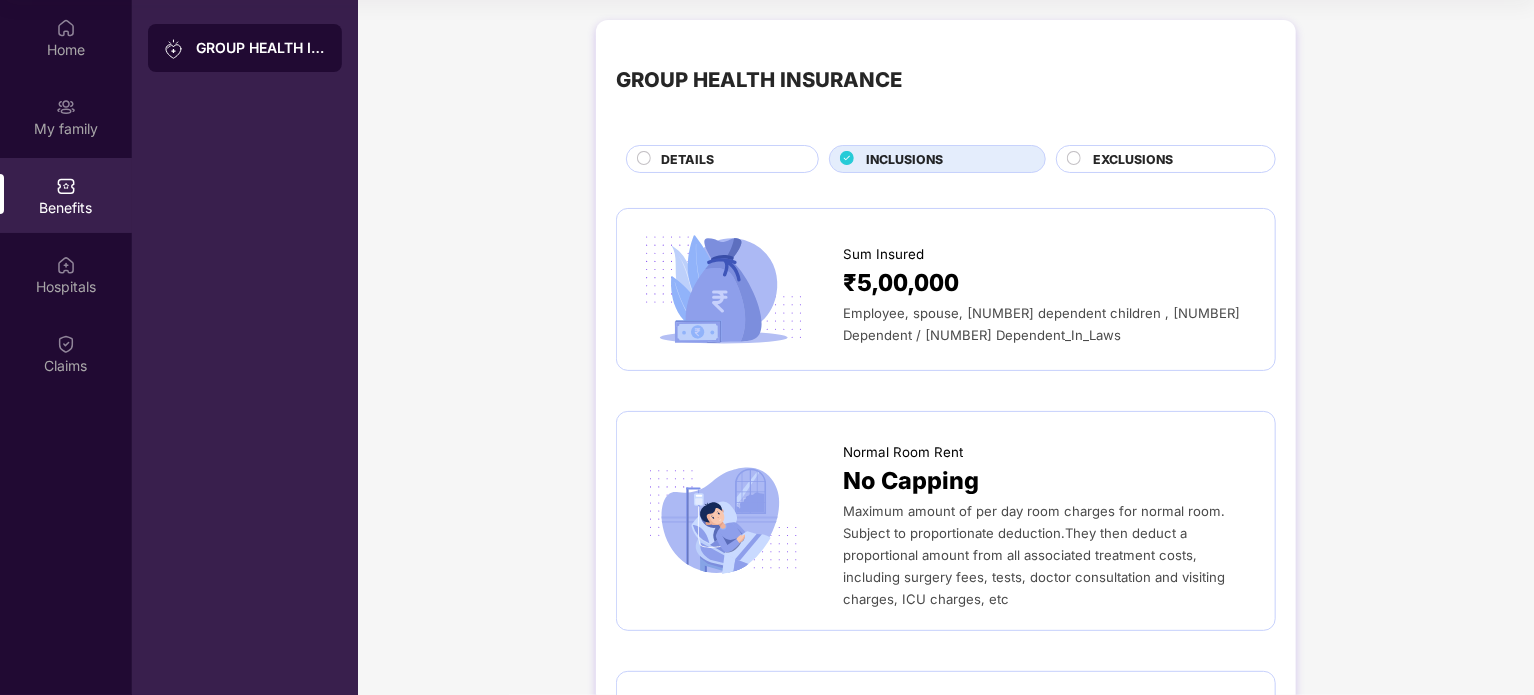 click on "EXCLUSIONS" at bounding box center [1133, 159] 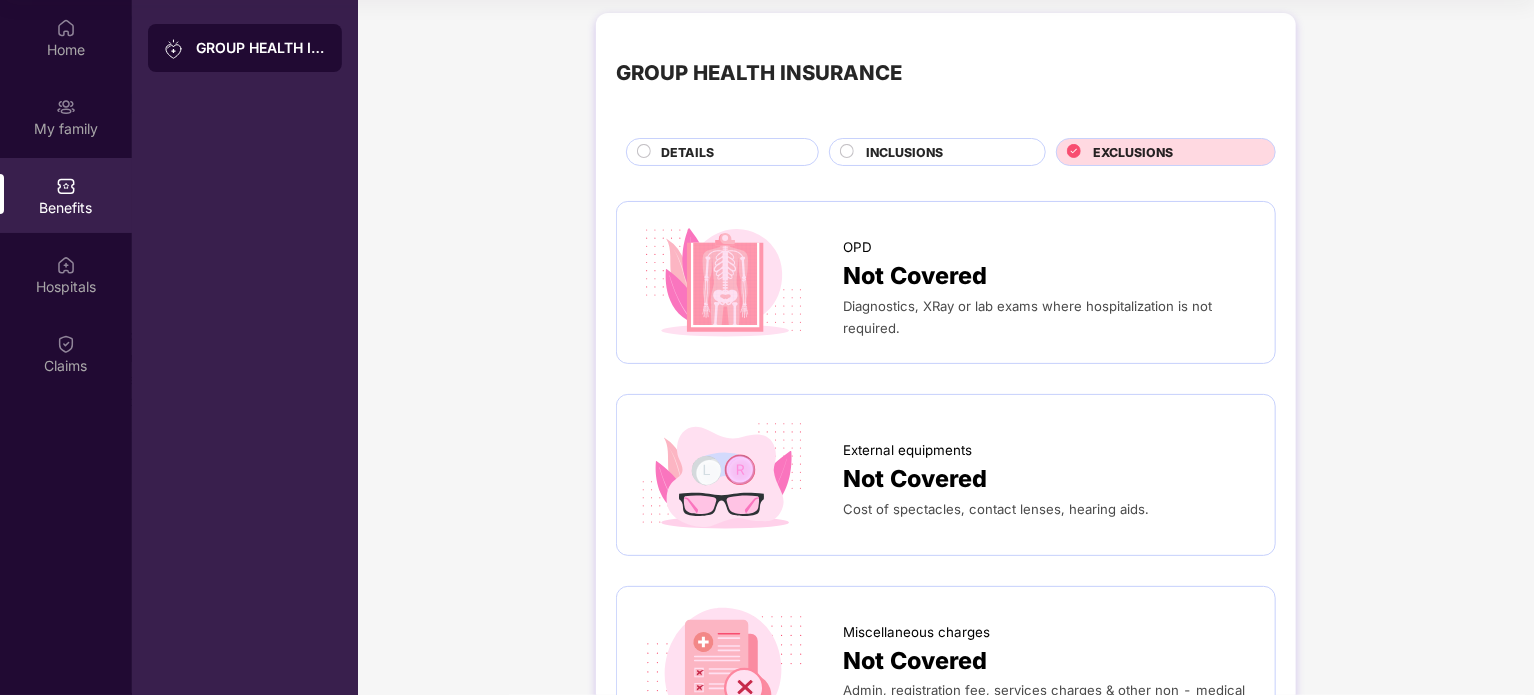scroll, scrollTop: 0, scrollLeft: 0, axis: both 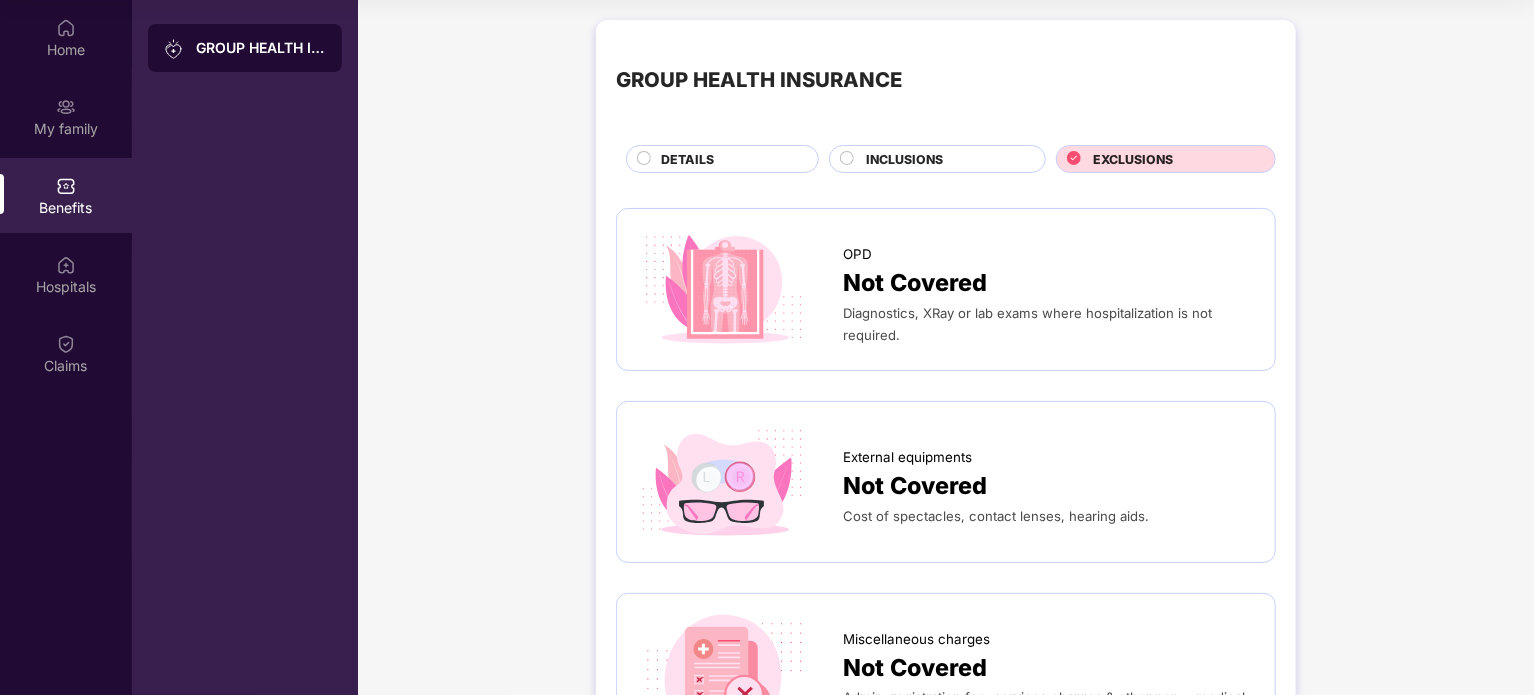 click on "DETAILS" at bounding box center [729, 161] 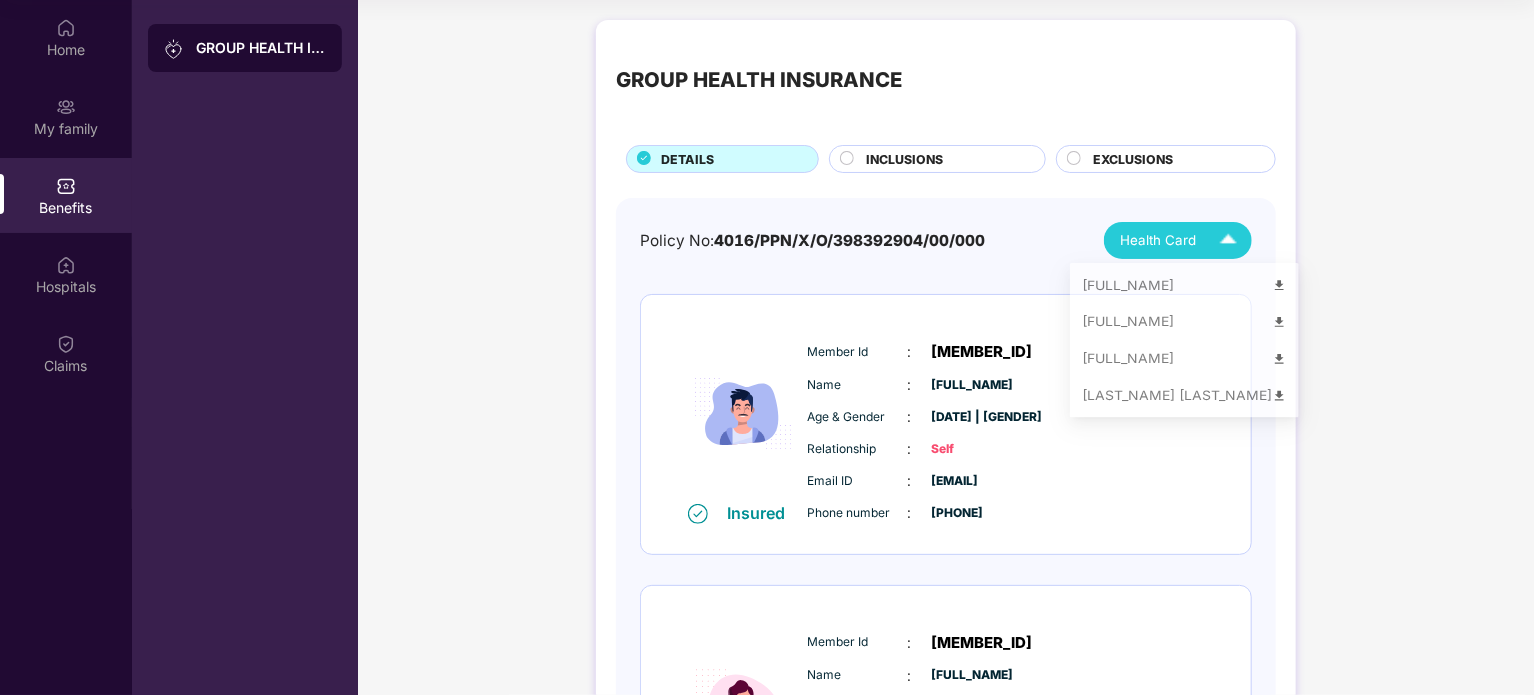 click at bounding box center [1228, 240] 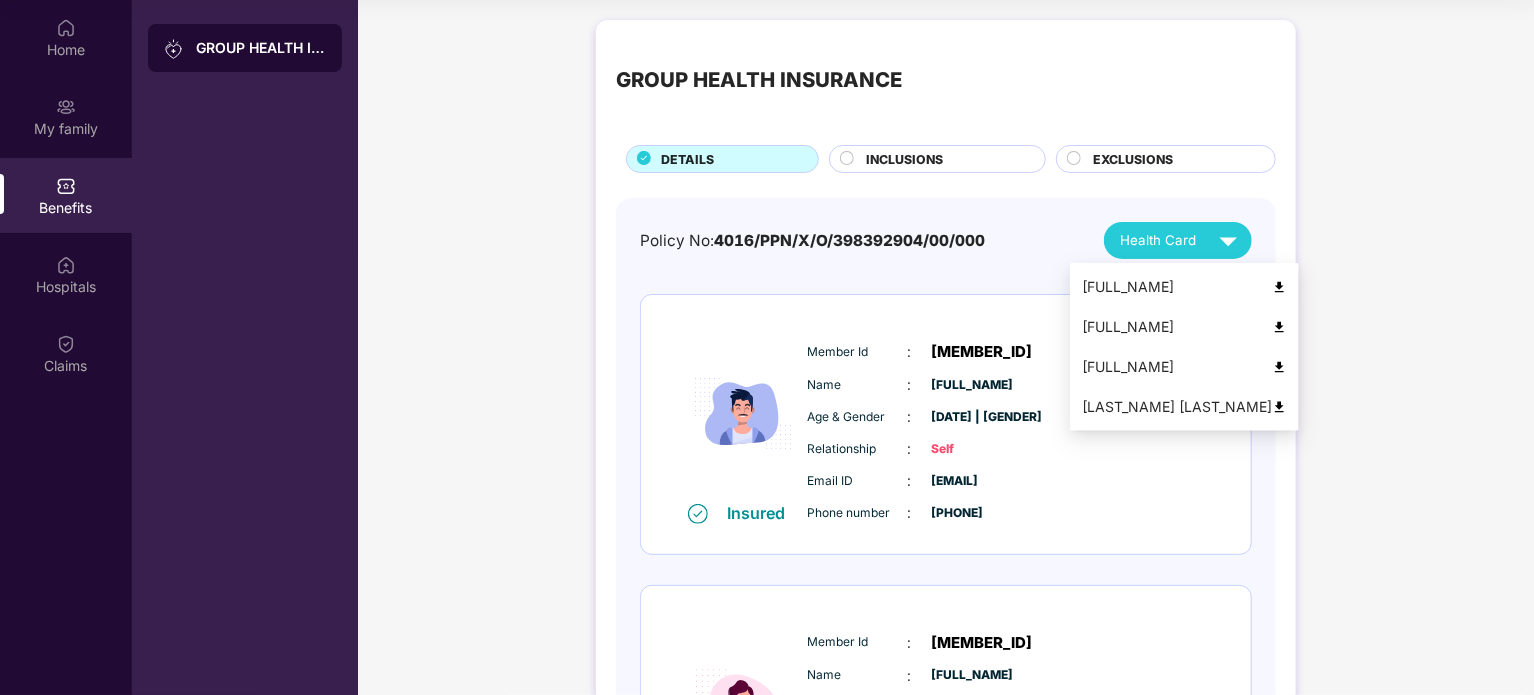 click on "GROUP HEALTH INSURANCE DETAILS INCLUSIONS EXCLUSIONS Policy No: [POLICY_NUMBER] Health Card Insured Member Id : [MEMBER_ID] Name : [FULL_NAME] Age & Gender : [DATE] | [GENDER] Relationship : Self Email ID : [EMAIL] Phone number : [PHONE] Insured Member Id : [MEMBER_ID] Name : [FULL_NAME] Age & Gender : [DATE] | [GENDER] Relationship : Spouse Email ID : [EMAIL] Phone number : [PHONE] Insured Member Id : [MEMBER_ID] Name : [FULL_NAME] Age & Gender : [DATE] | [GENDER] Relationship : Father Email ID : [EMAIL] Phone number : [PHONE] Insured Member Id : [MEMBER_ID] Name : [FULL_NAME] Age & Gender : [DATE] | [GENDER] Relationship : Mother Email ID : [EMAIL] Phone number : [PHONE]" at bounding box center [946, 780] 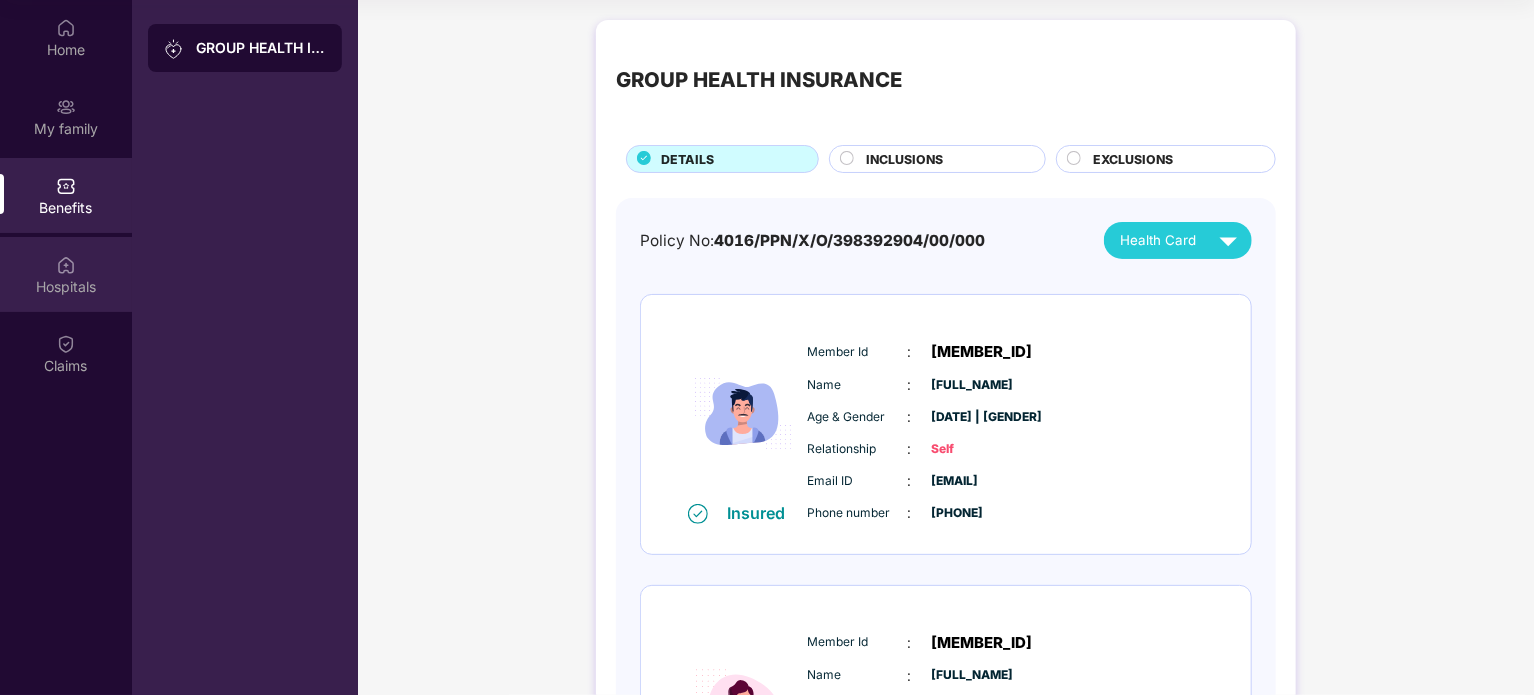 click on "Hospitals" at bounding box center [66, 287] 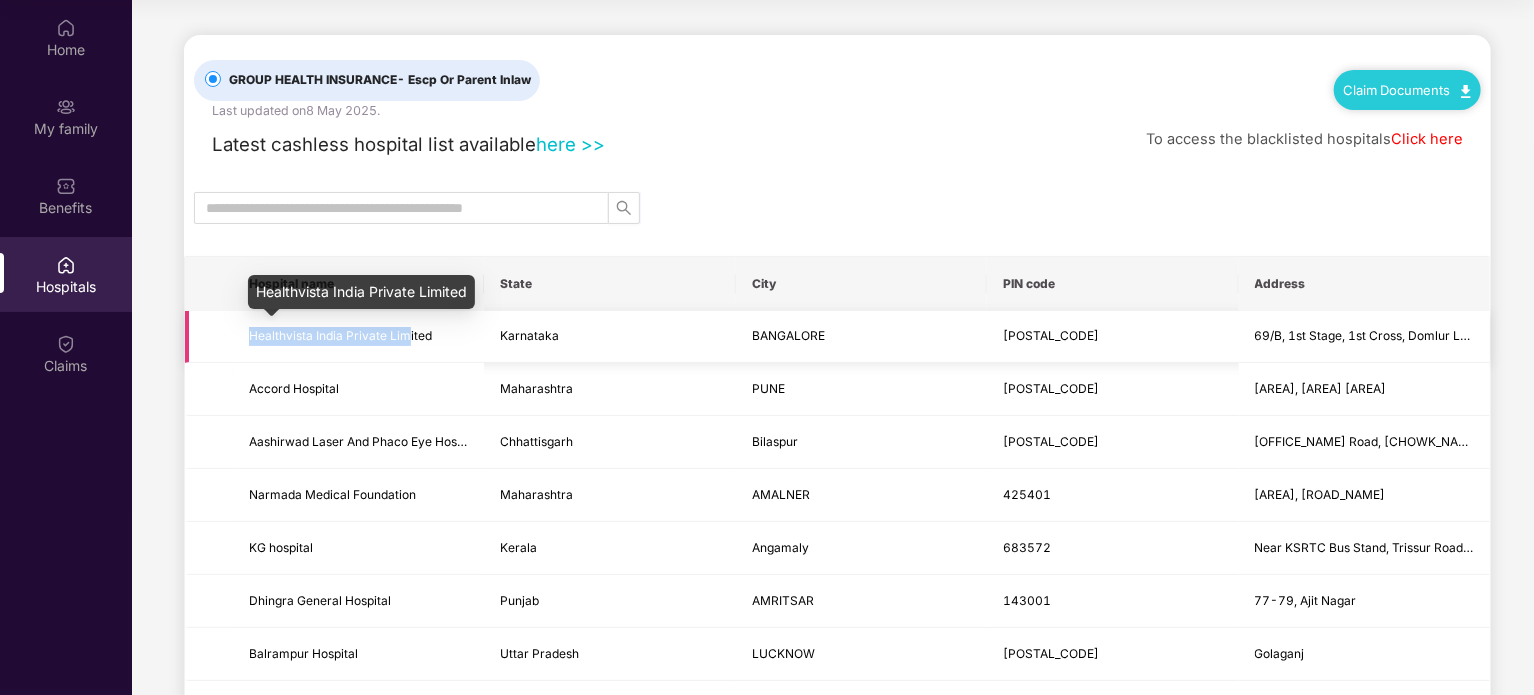 drag, startPoint x: 251, startPoint y: 334, endPoint x: 405, endPoint y: 333, distance: 154.00325 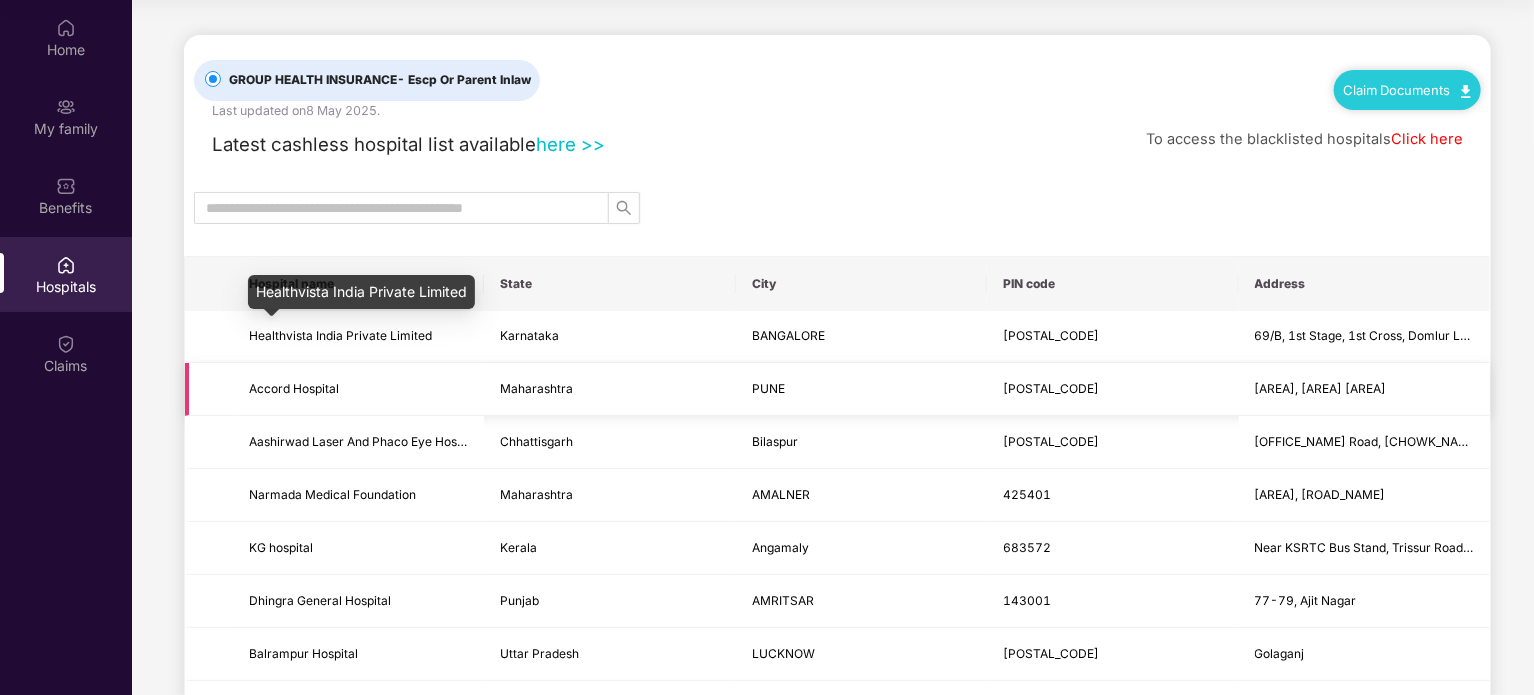 click on "Accord Hospital" at bounding box center [358, 389] 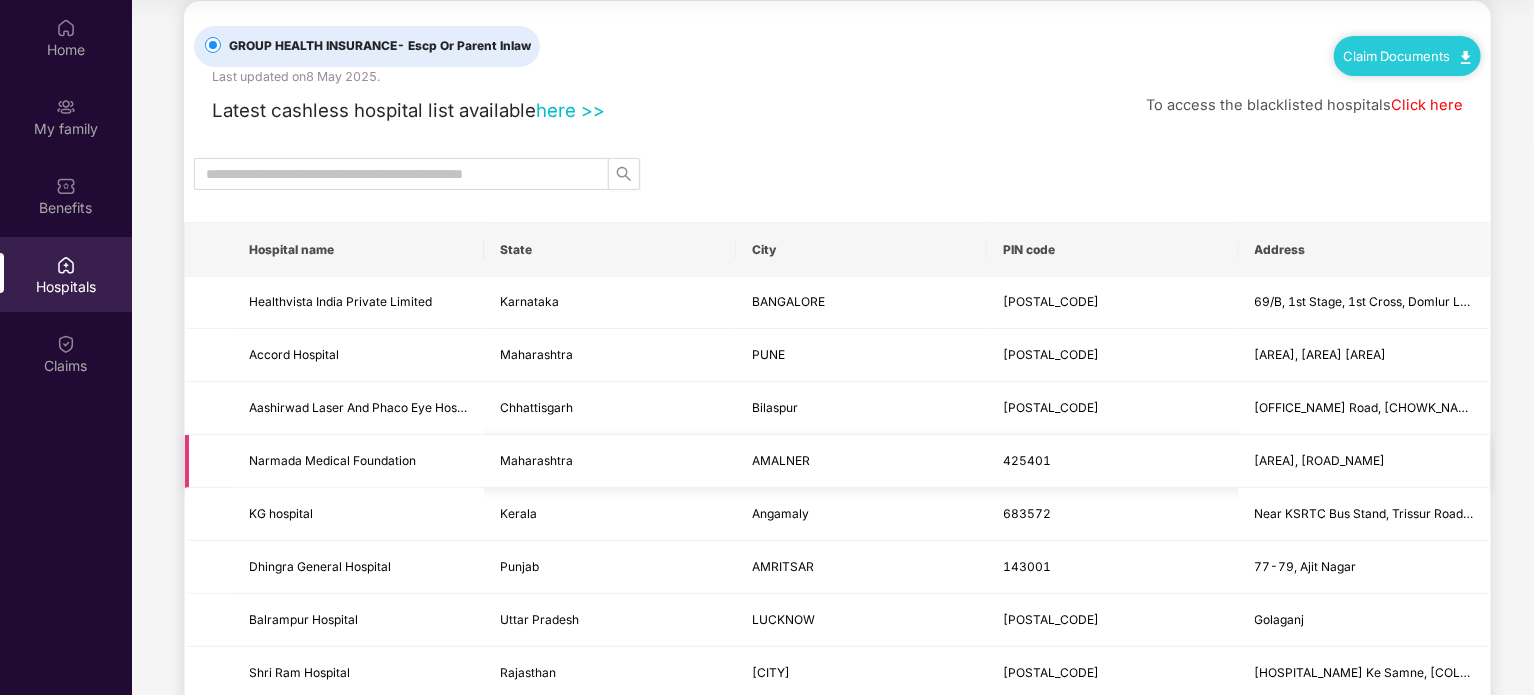 scroll, scrollTop: 0, scrollLeft: 0, axis: both 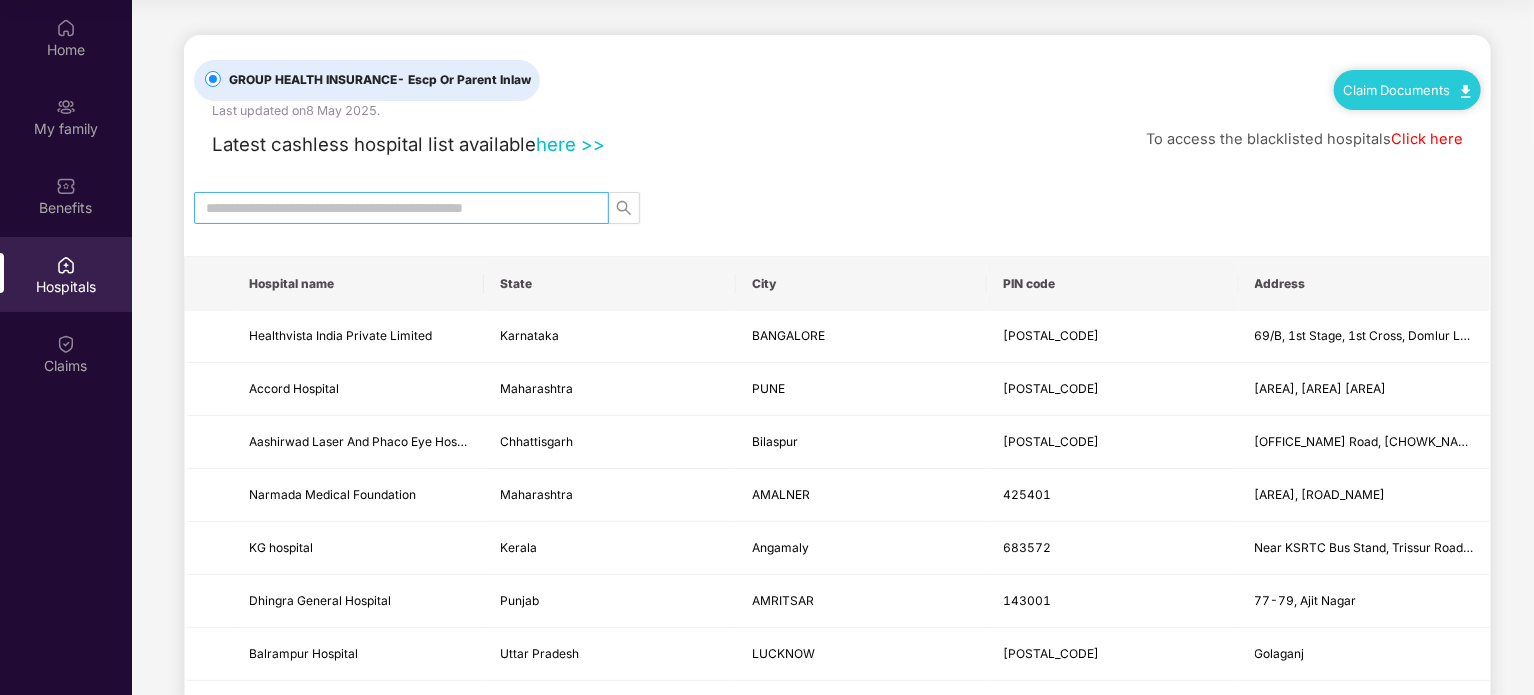 click at bounding box center (393, 208) 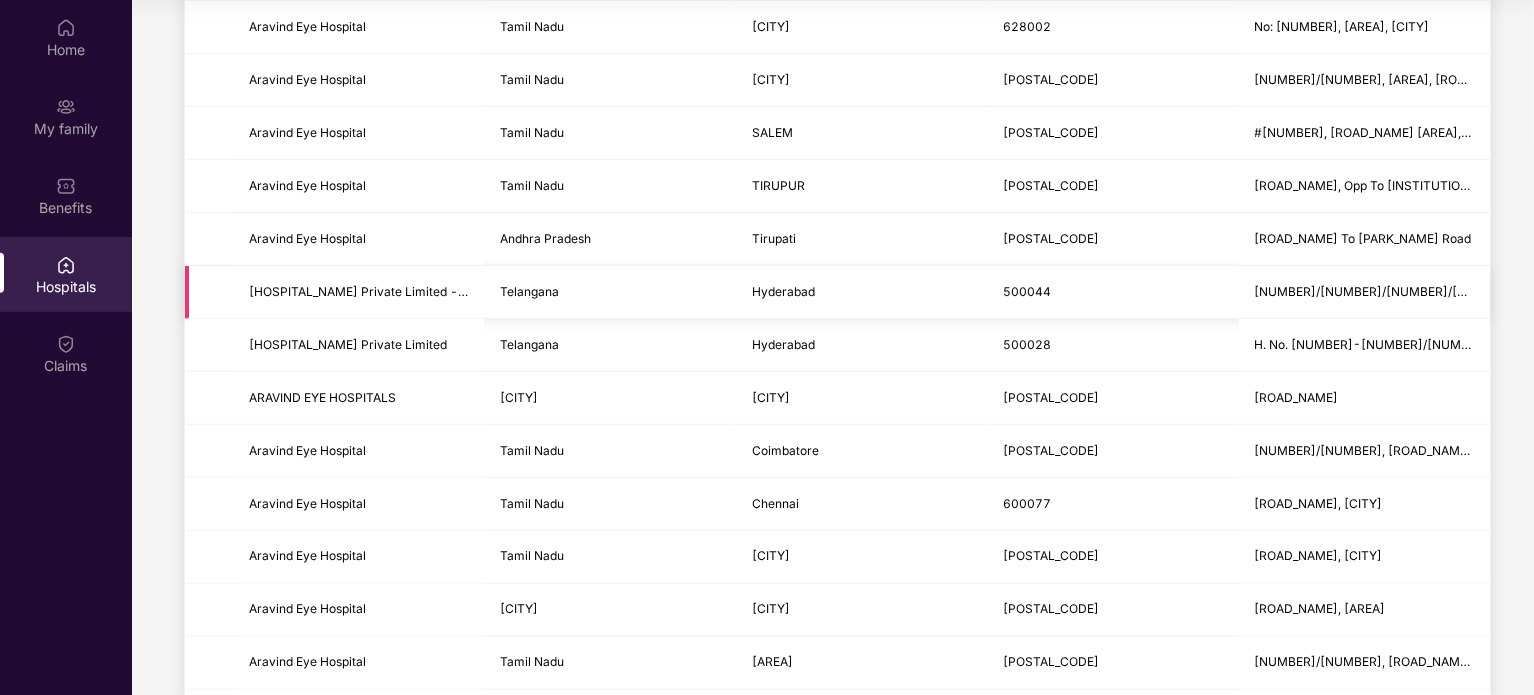 scroll, scrollTop: 500, scrollLeft: 0, axis: vertical 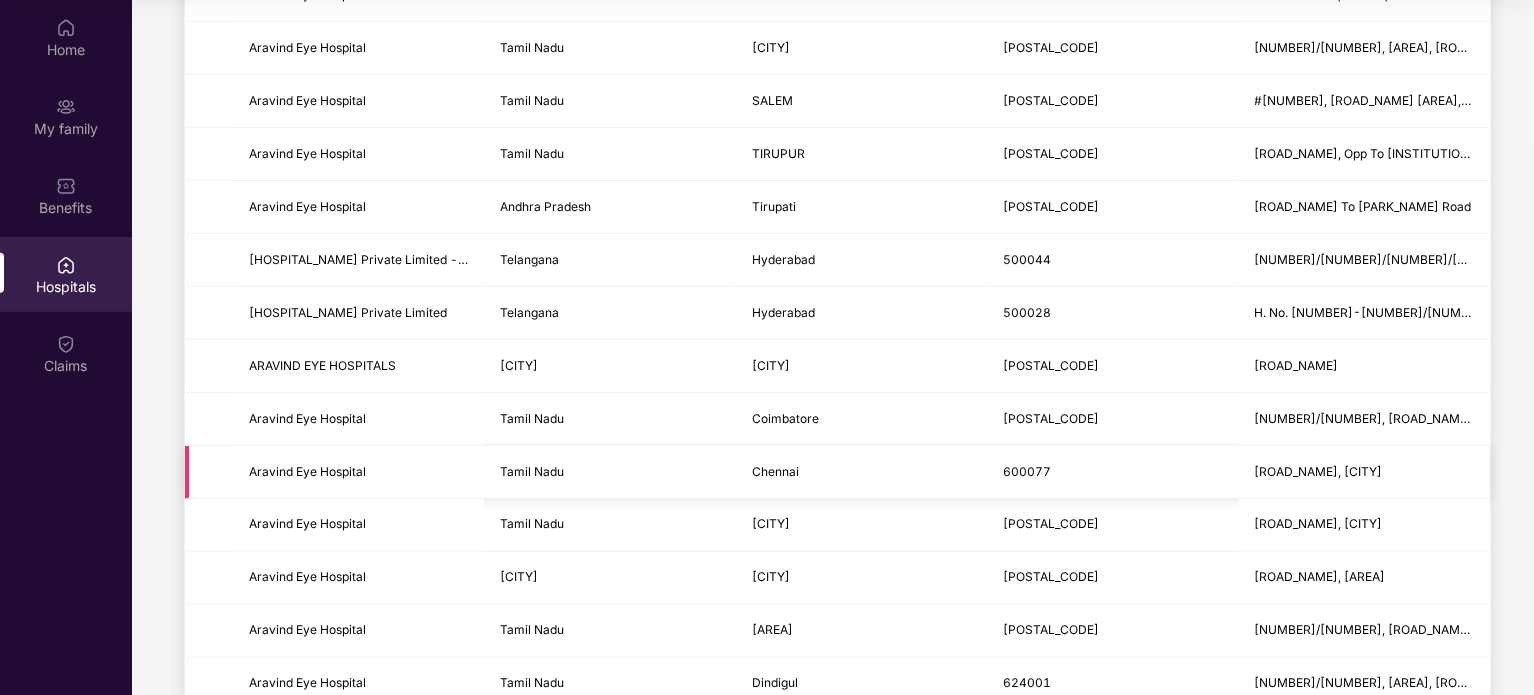 type on "**********" 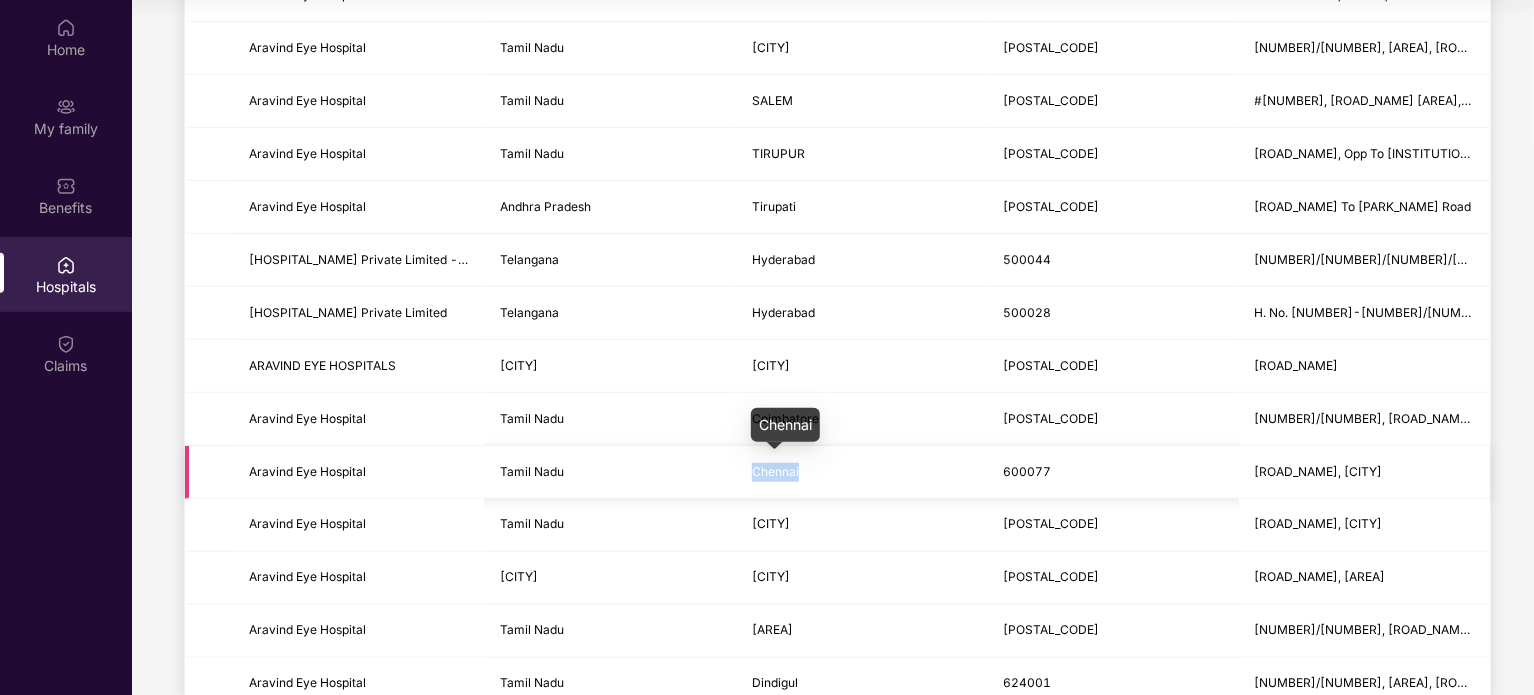 drag, startPoint x: 752, startPoint y: 466, endPoint x: 831, endPoint y: 456, distance: 79.630394 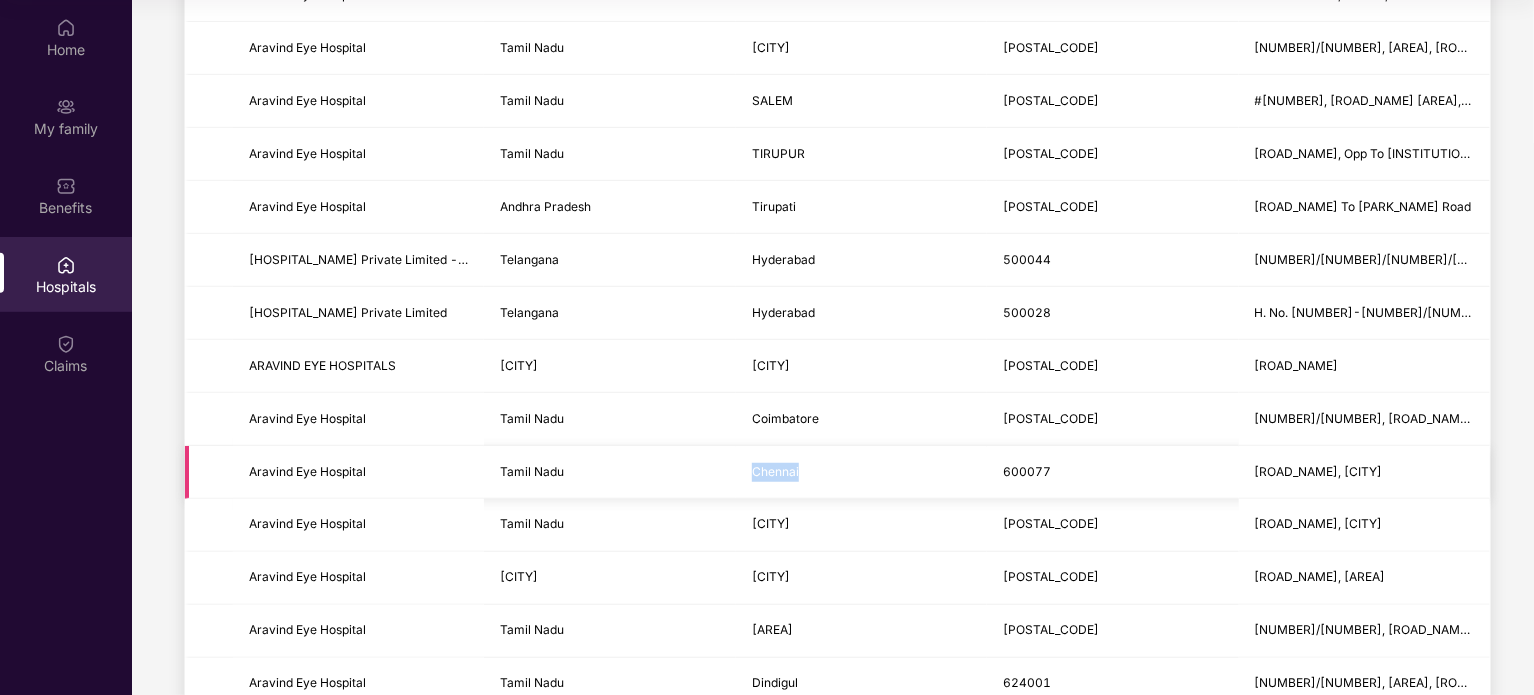 scroll, scrollTop: 0, scrollLeft: 0, axis: both 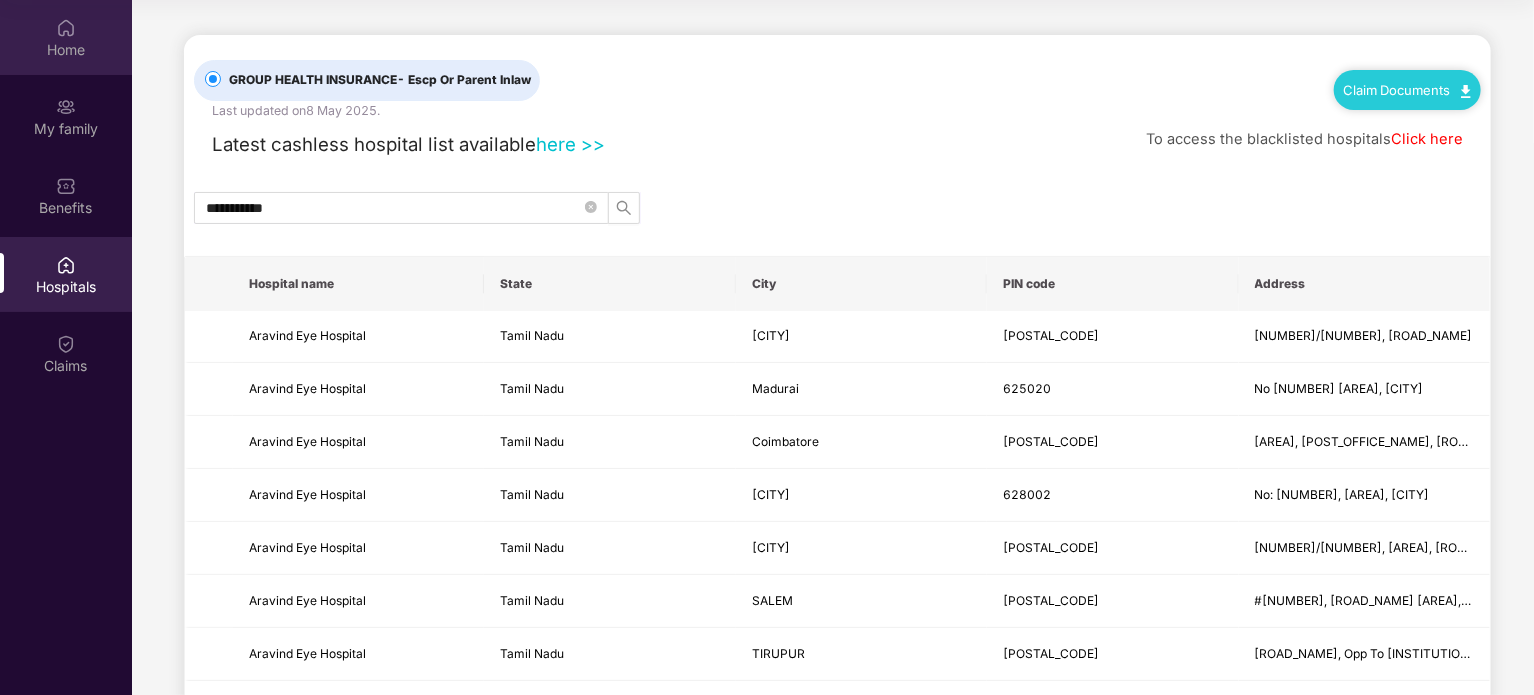 click on "Home" at bounding box center [66, 37] 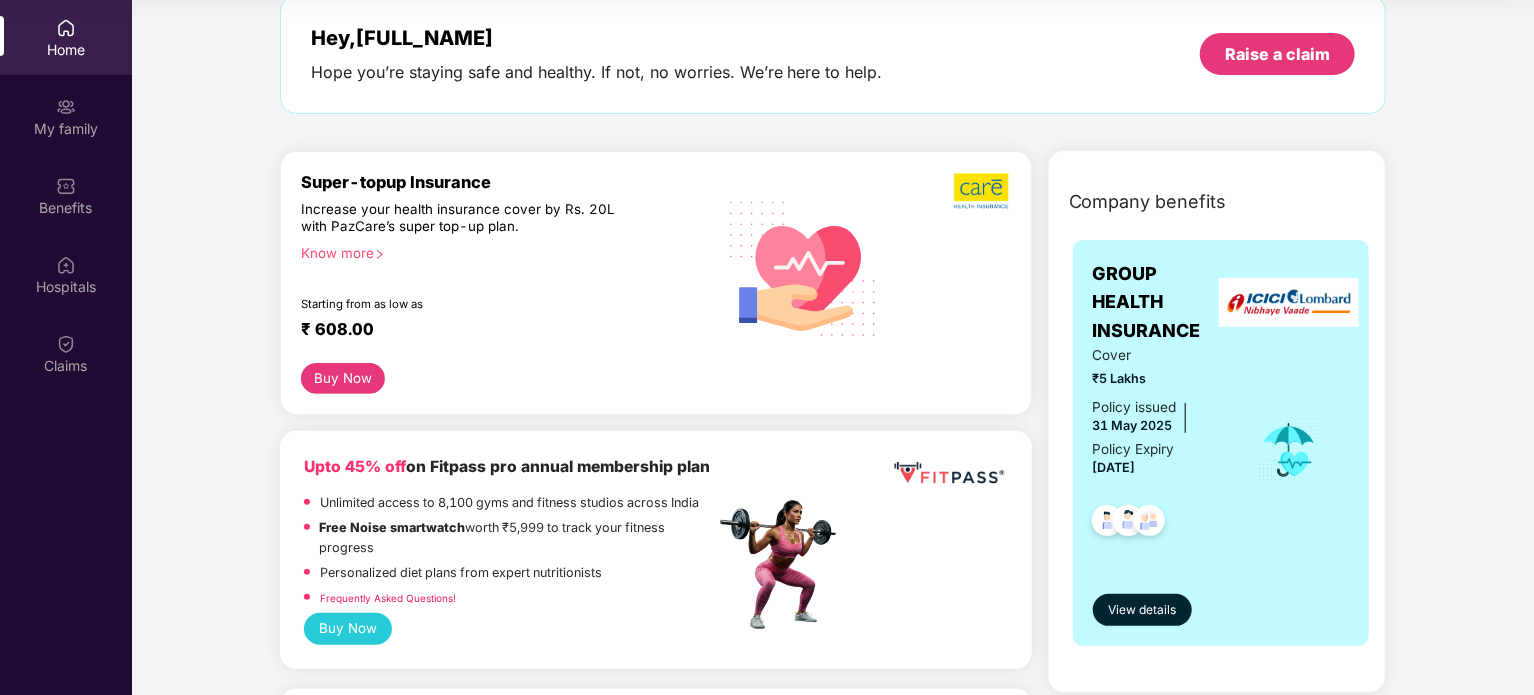 scroll, scrollTop: 0, scrollLeft: 0, axis: both 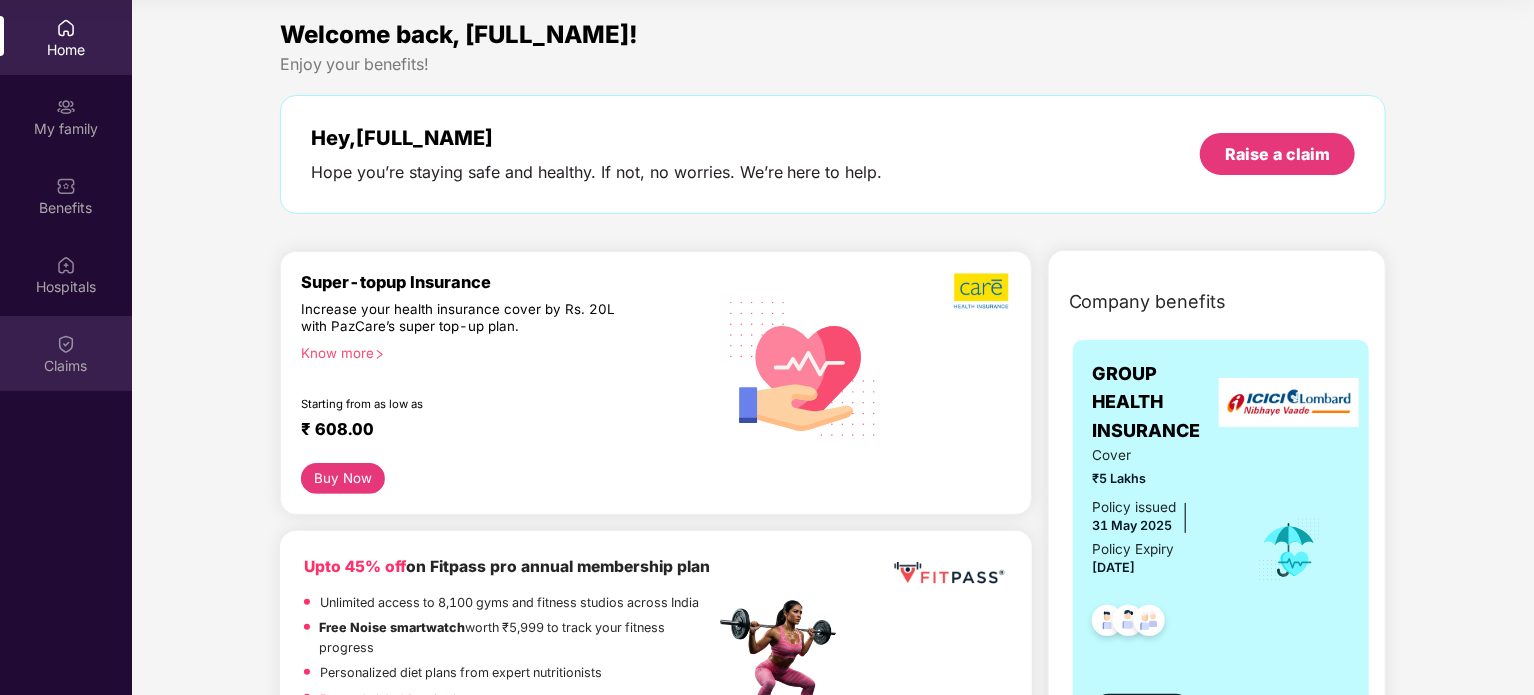 click at bounding box center [66, 344] 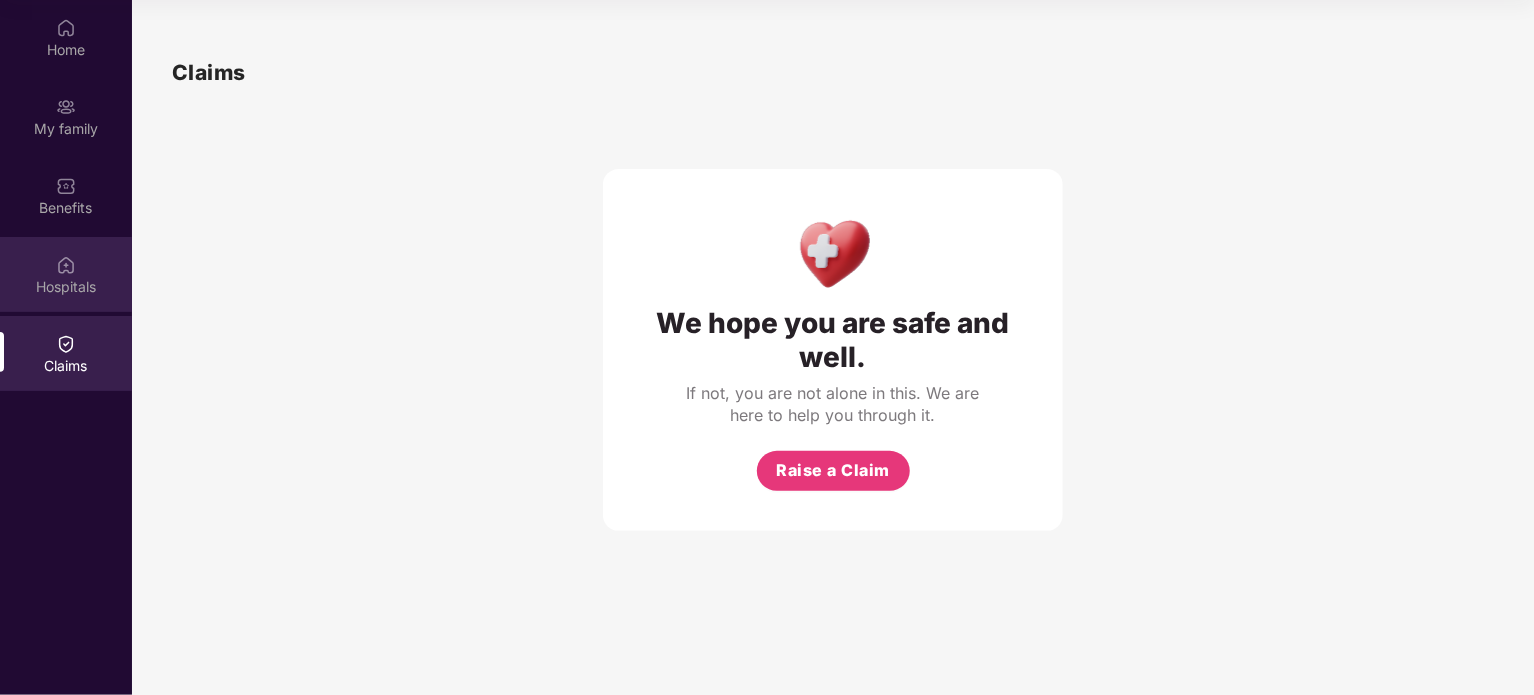 click at bounding box center [66, 265] 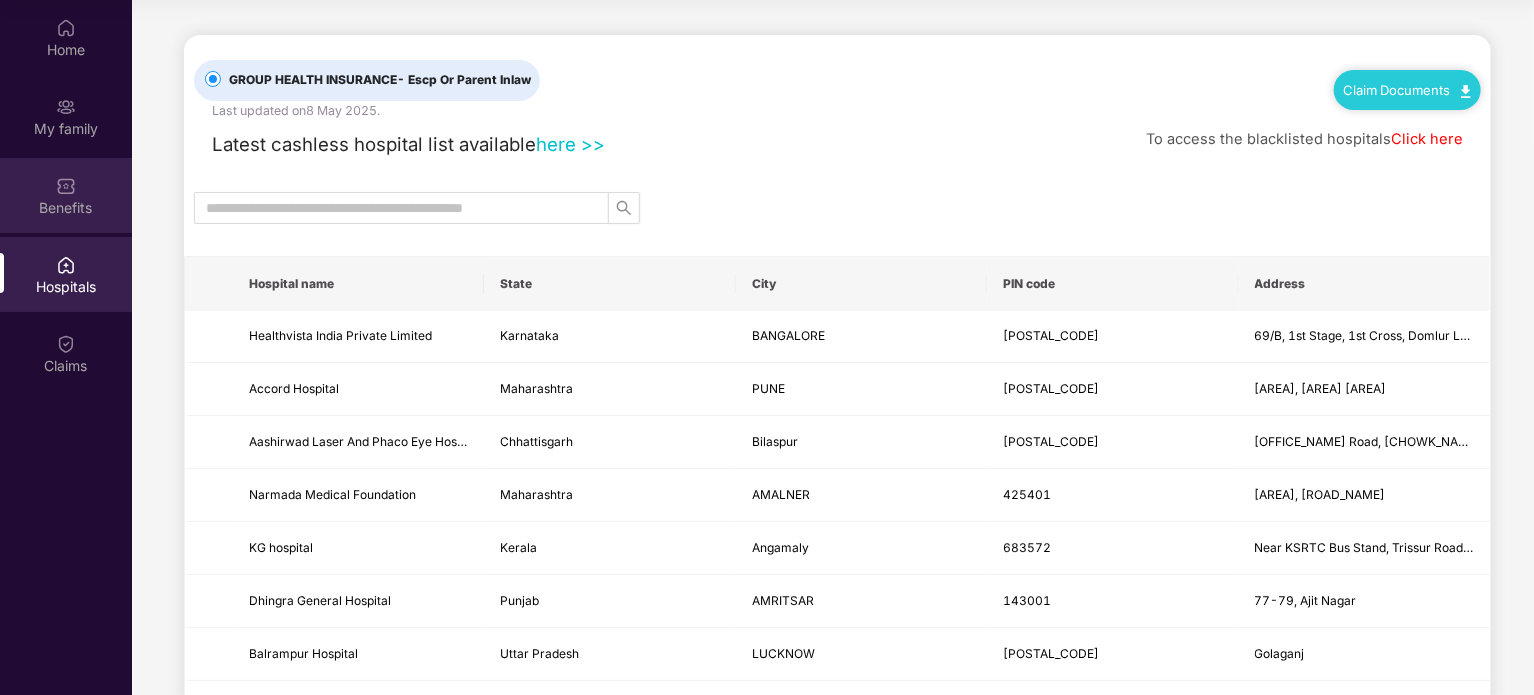 click on "Benefits" at bounding box center (66, 208) 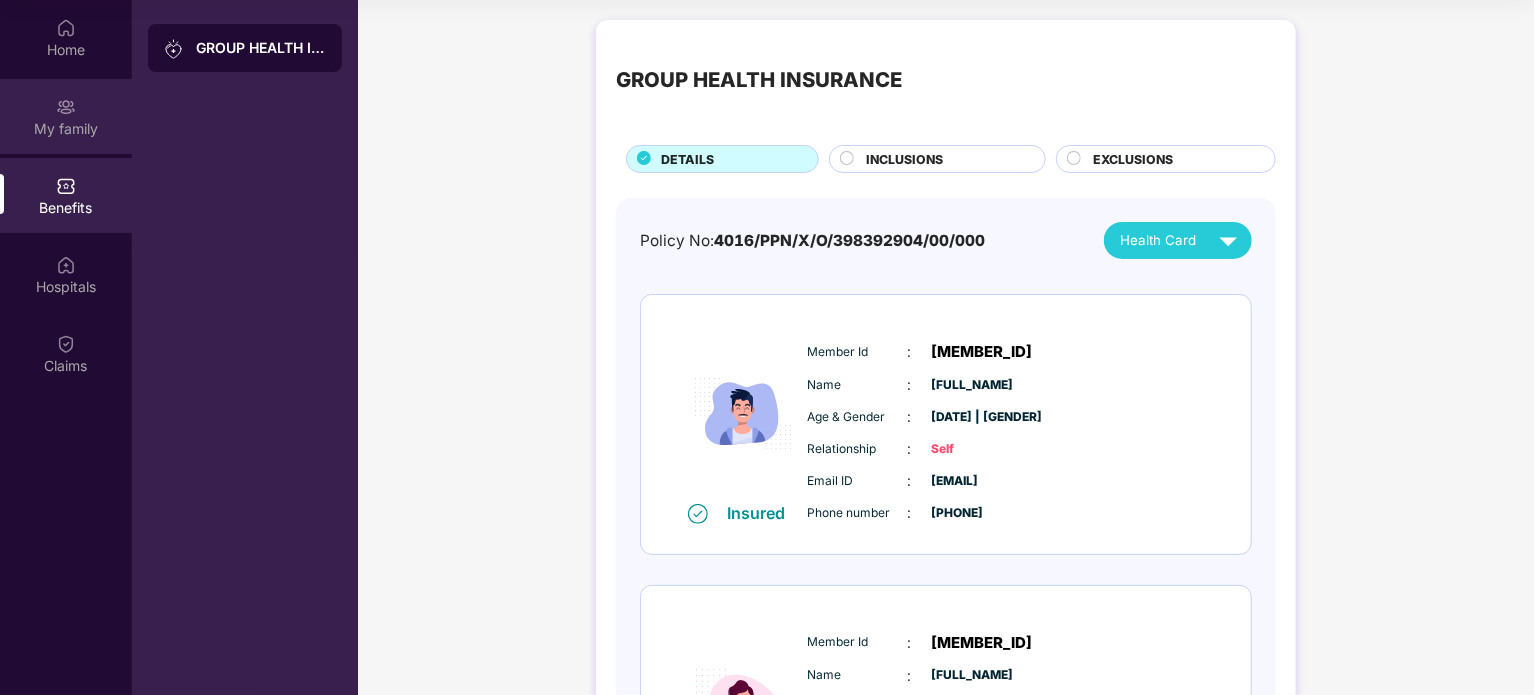 click on "My family" at bounding box center [66, 129] 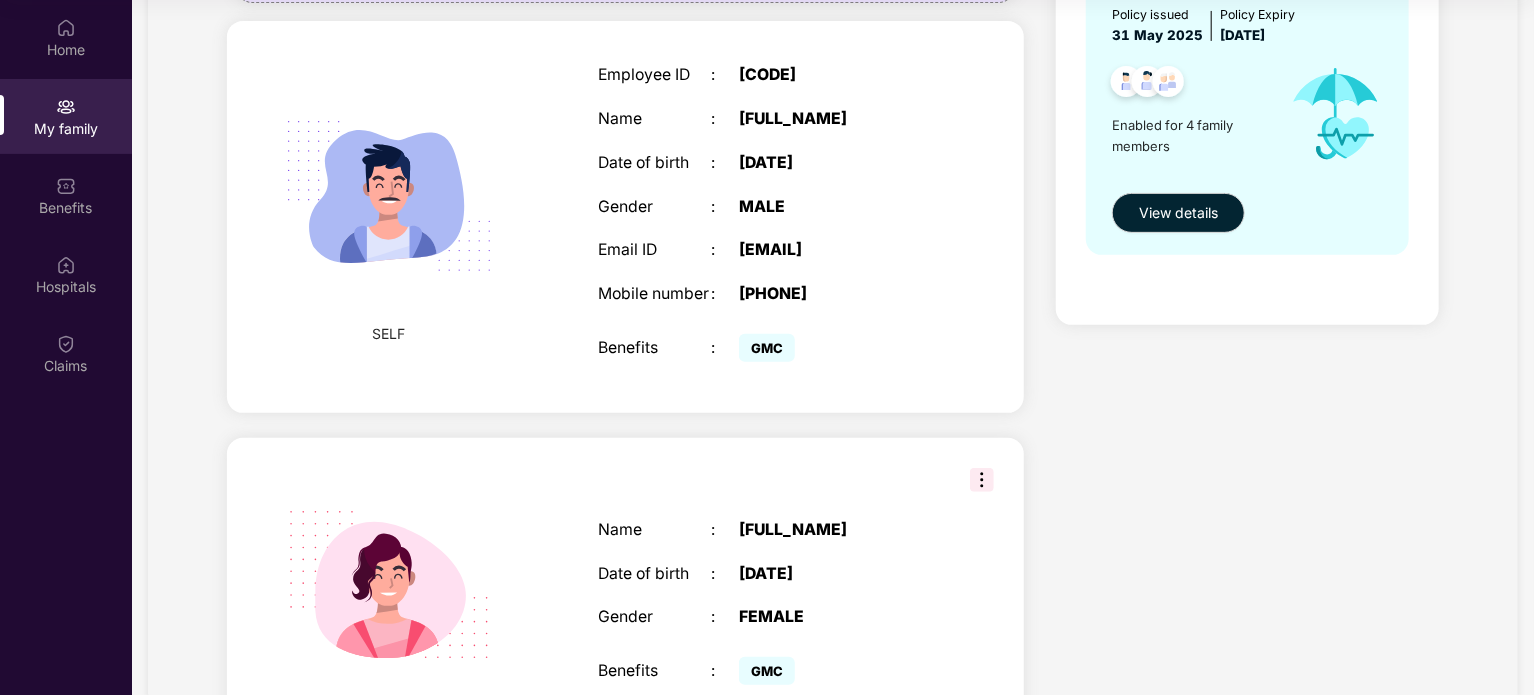 scroll, scrollTop: 0, scrollLeft: 0, axis: both 